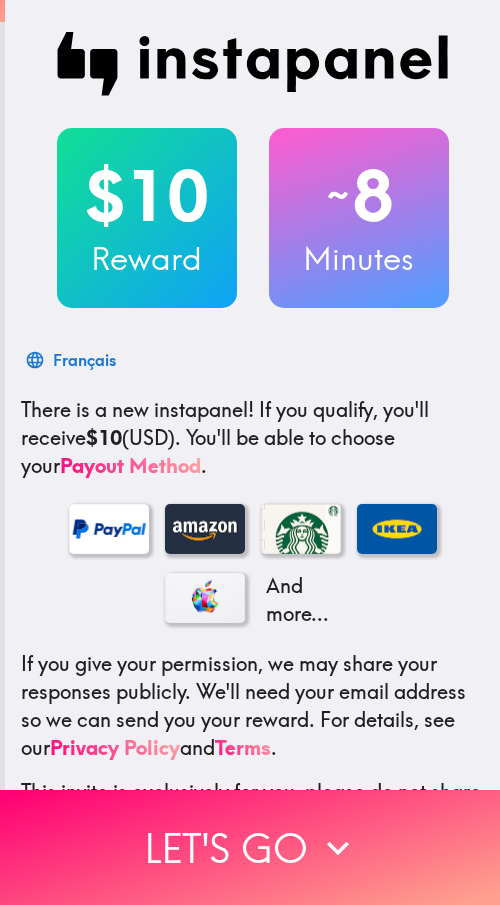 scroll, scrollTop: 0, scrollLeft: 0, axis: both 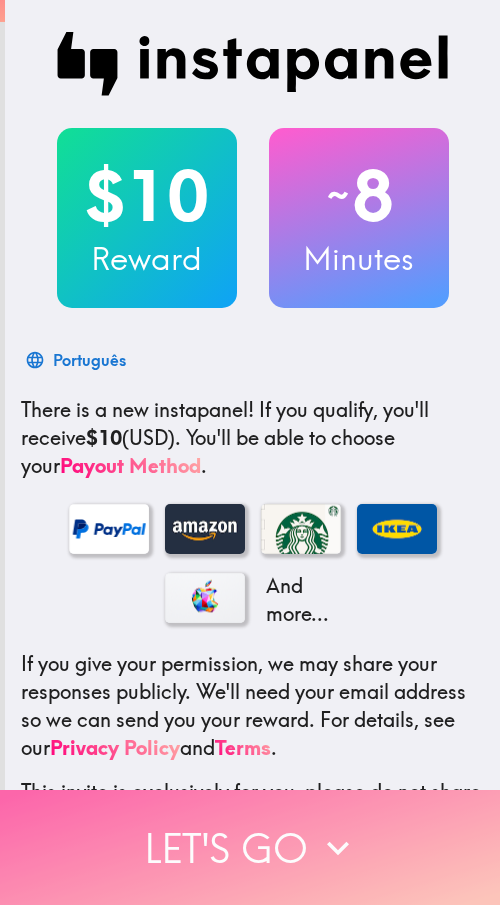 click on "Let's go" at bounding box center [250, 847] 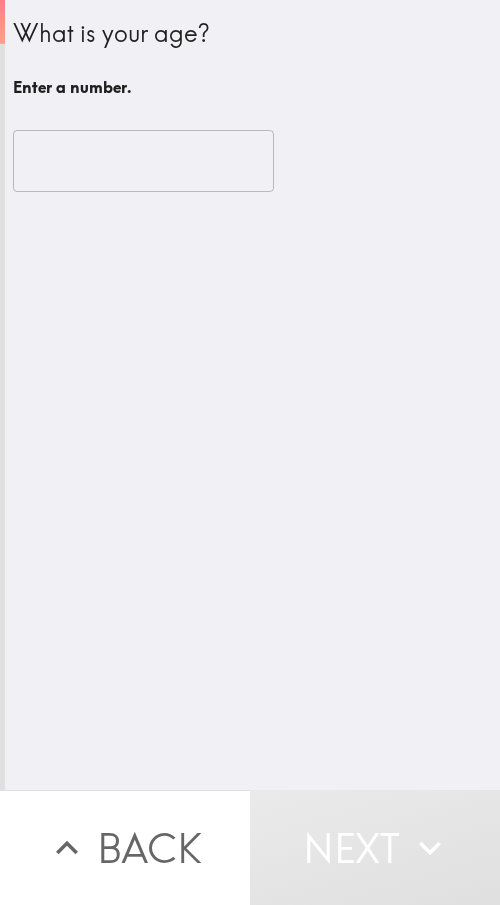 drag, startPoint x: 139, startPoint y: 127, endPoint x: 135, endPoint y: 137, distance: 10.770329 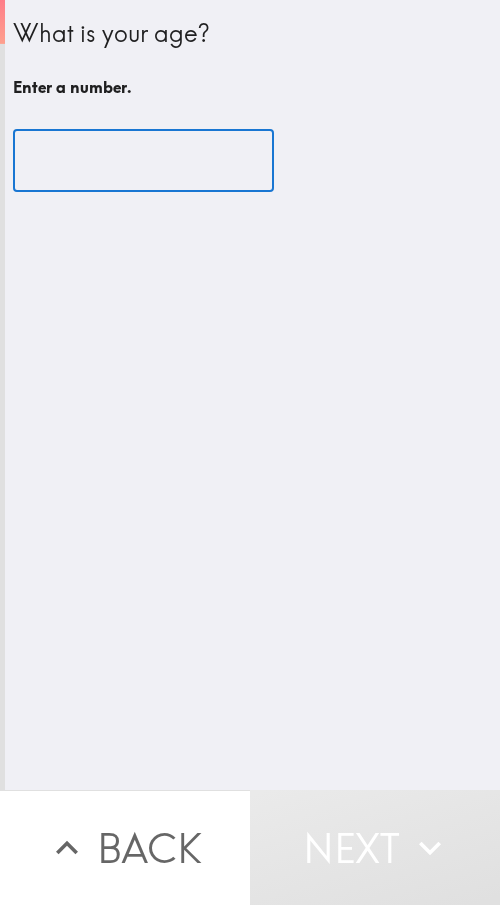 click at bounding box center [143, 161] 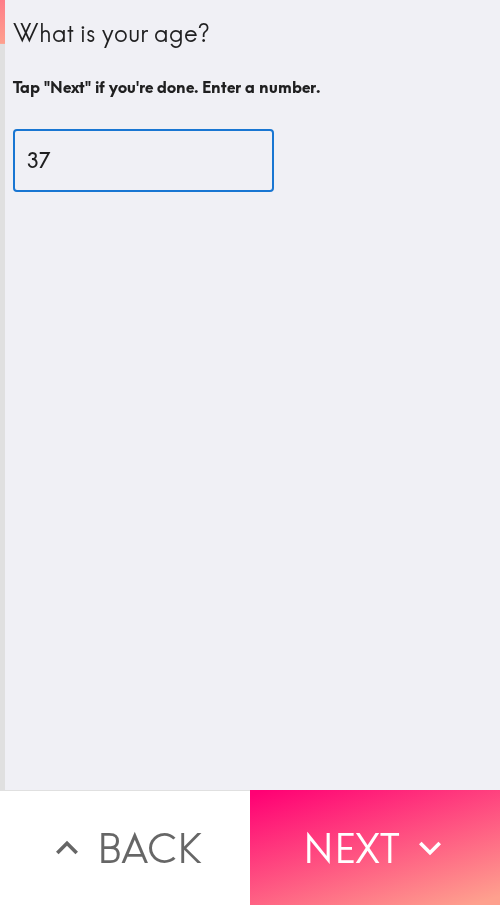 type on "37" 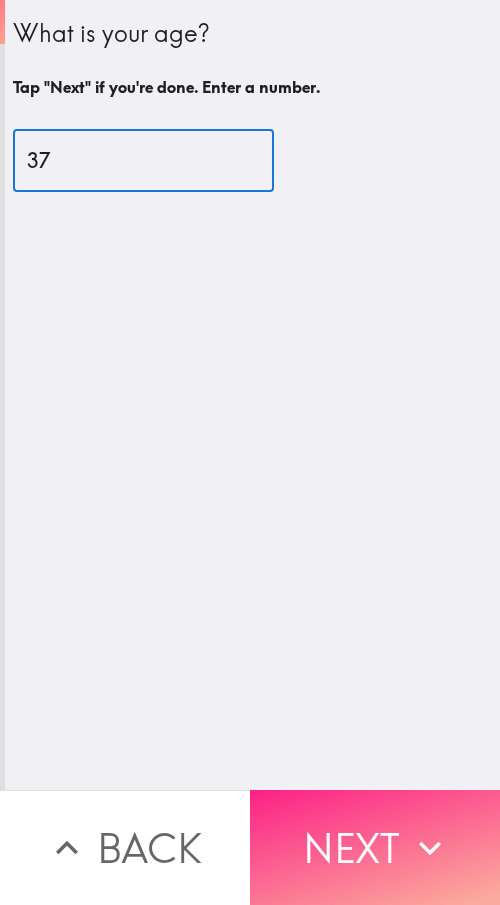 click on "Next" at bounding box center (375, 847) 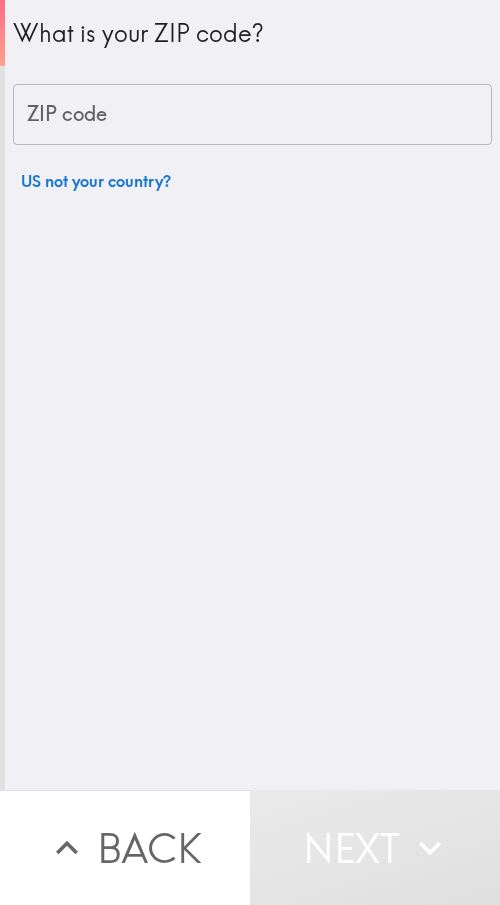 click on "ZIP code" at bounding box center [252, 115] 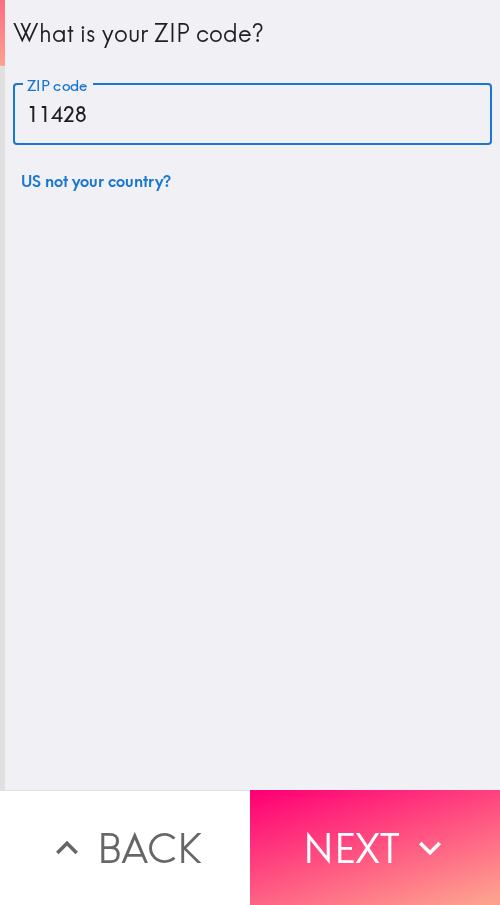 type on "11428" 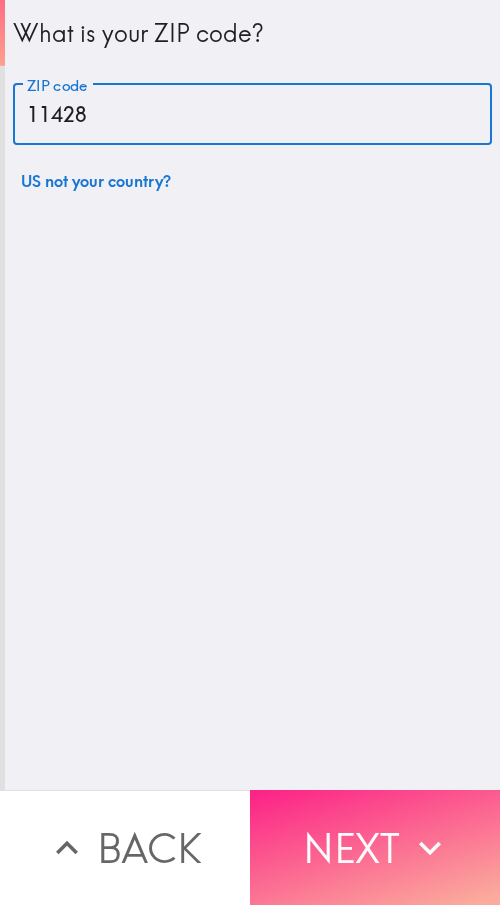 click on "Next" at bounding box center (375, 847) 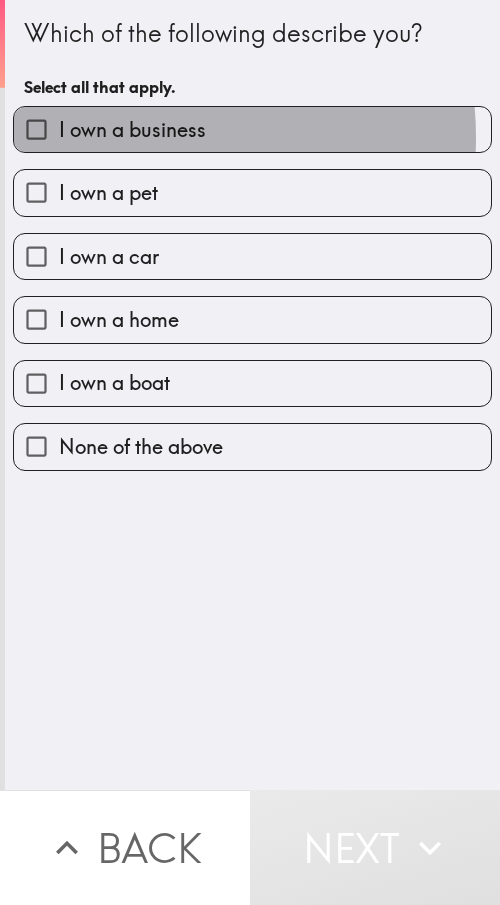 click on "I own a business" at bounding box center (132, 130) 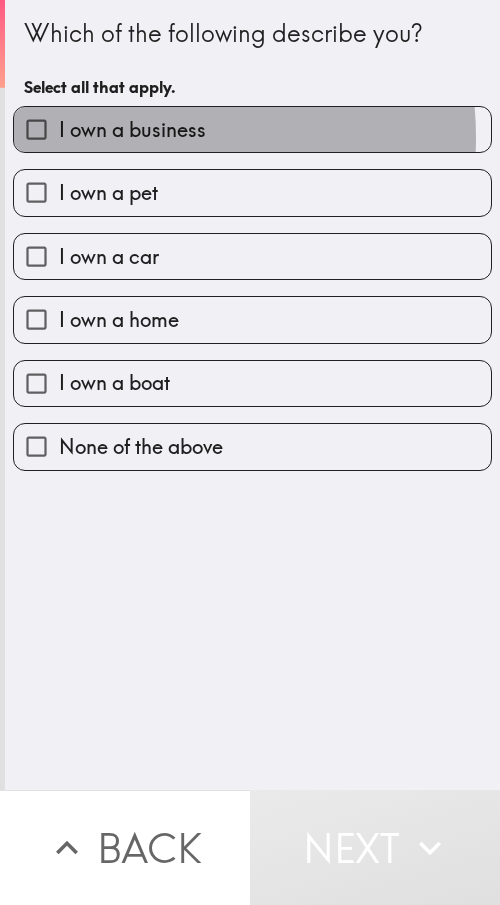 checkbox on "true" 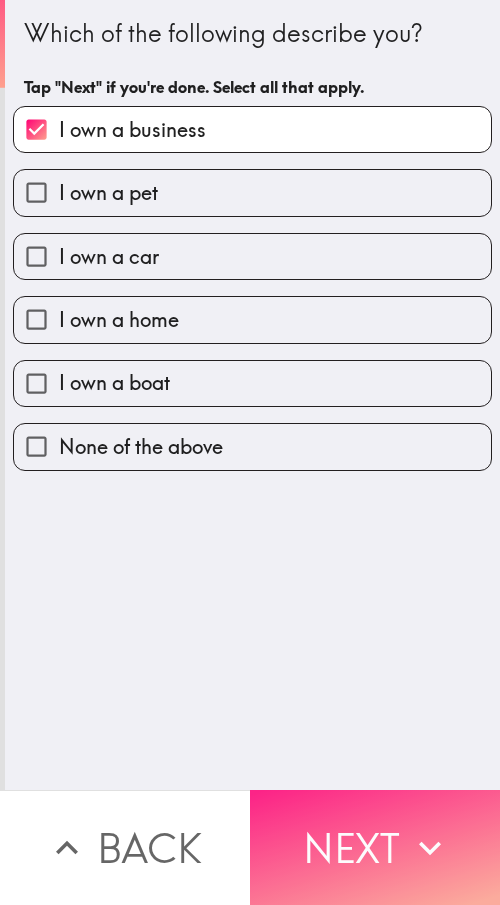 click on "Next" at bounding box center (375, 847) 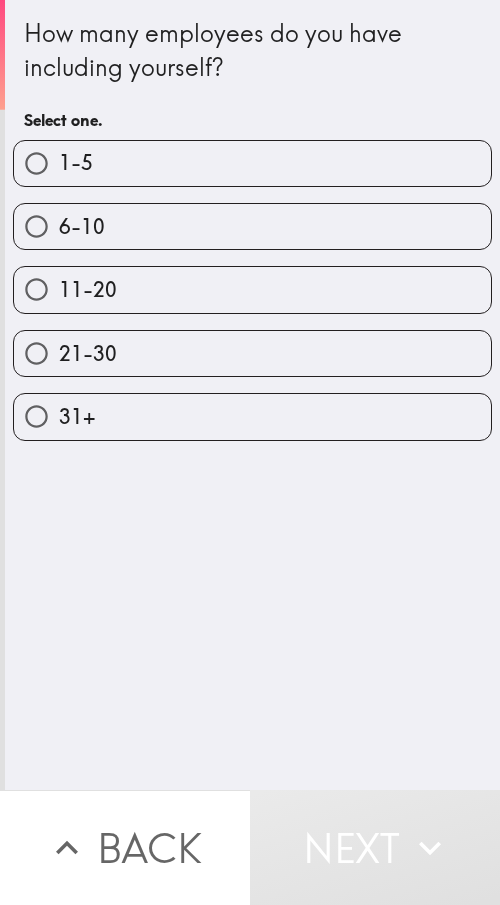 click on "21-30" at bounding box center [252, 353] 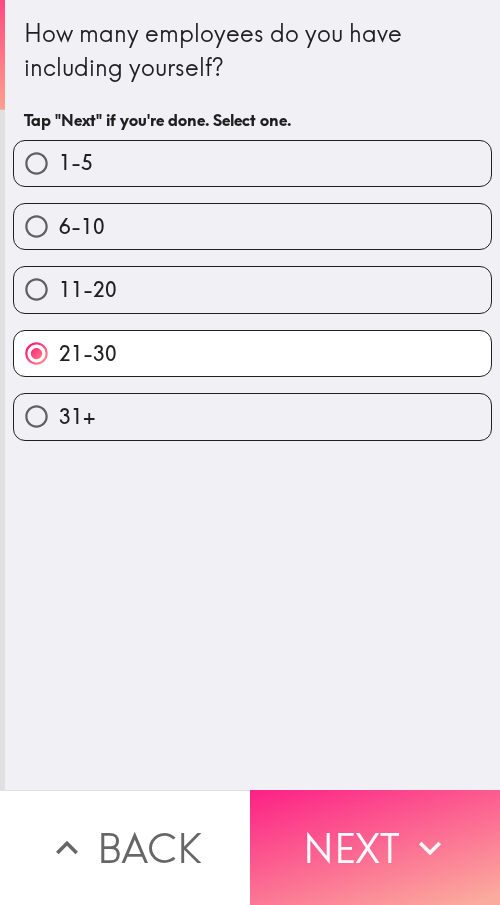 click on "Next" at bounding box center [375, 847] 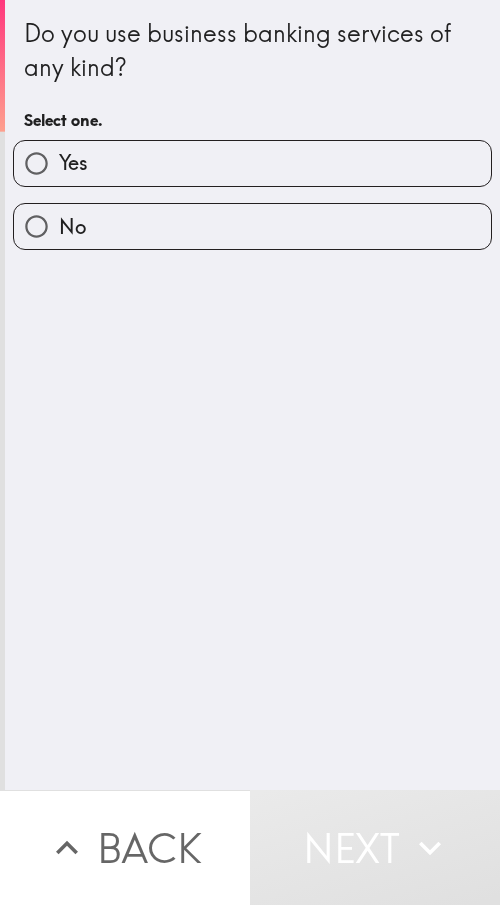 click on "Yes" at bounding box center [252, 163] 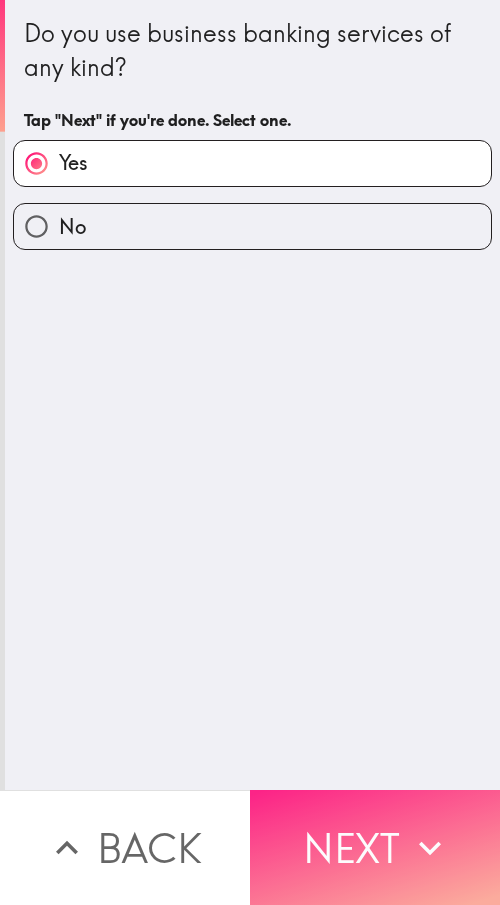 click 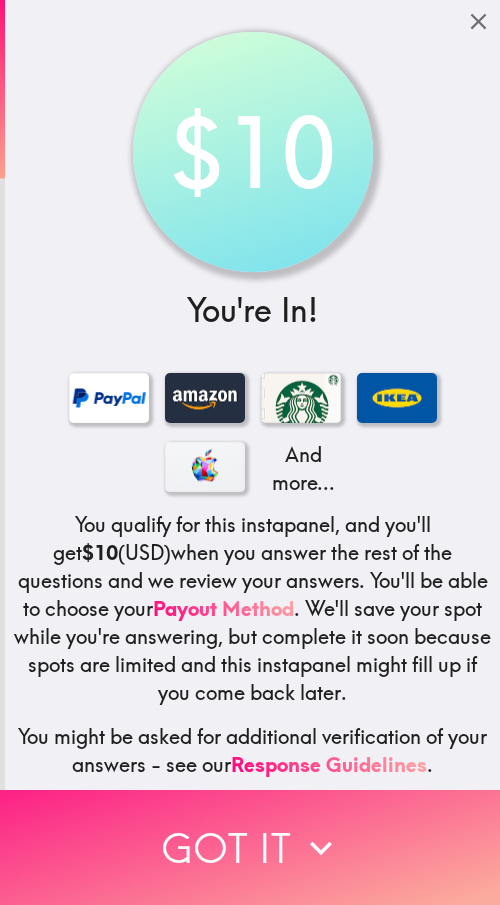 click on "Got it" at bounding box center [250, 847] 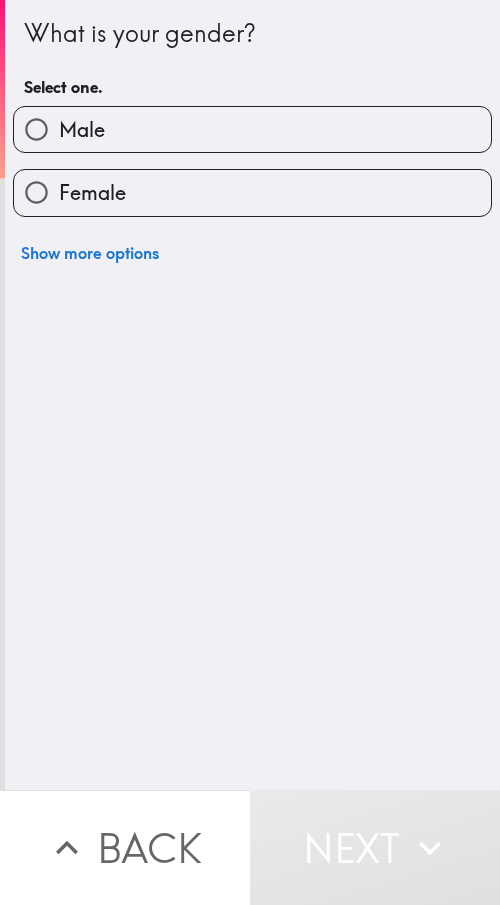 type 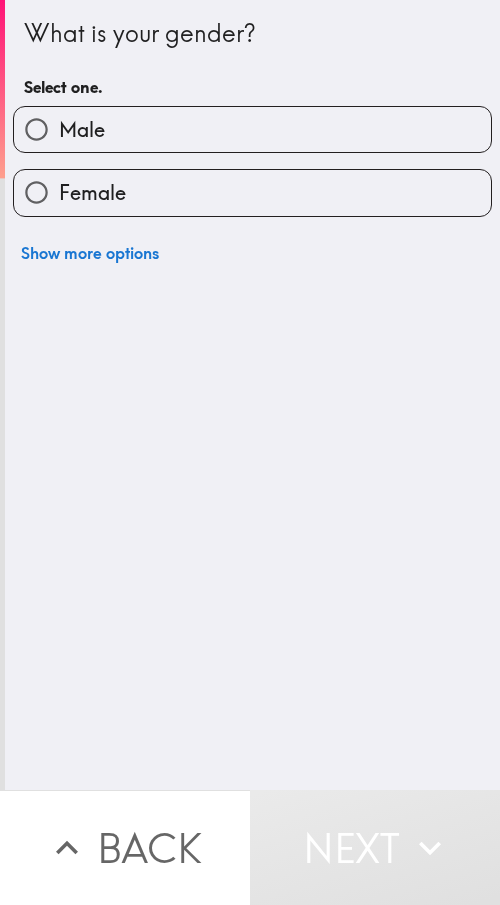 click on "Female" at bounding box center [244, 184] 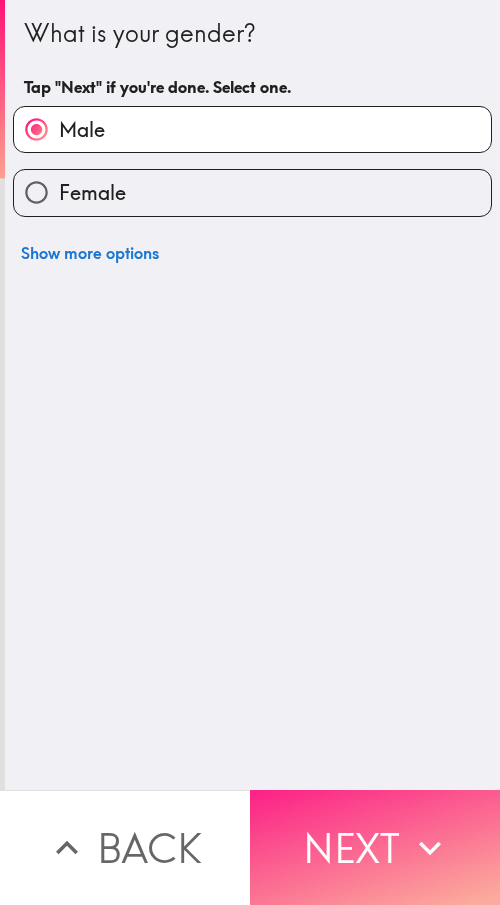 click on "Next" at bounding box center [375, 847] 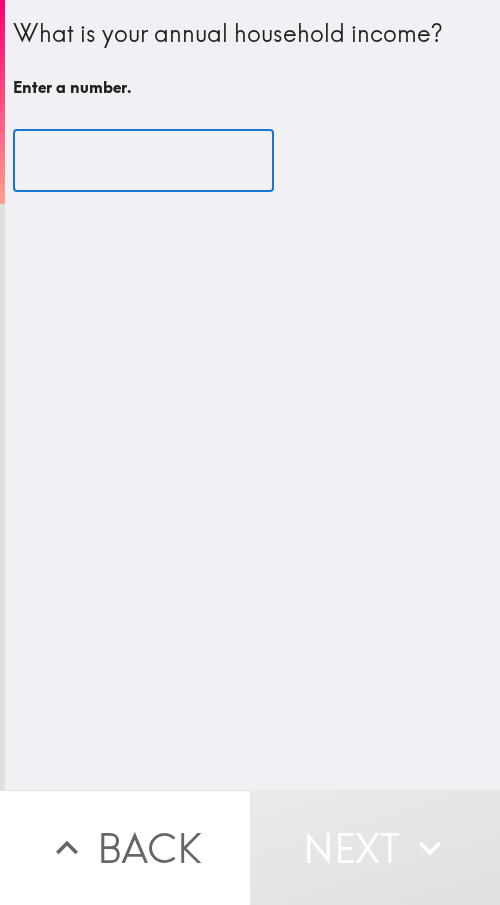 drag, startPoint x: 117, startPoint y: 166, endPoint x: 104, endPoint y: 173, distance: 14.764823 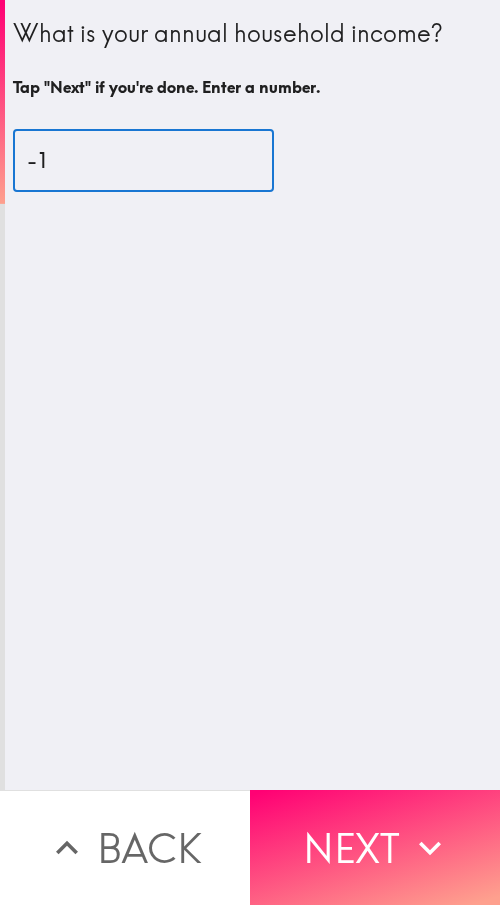 click on "-1" at bounding box center [143, 161] 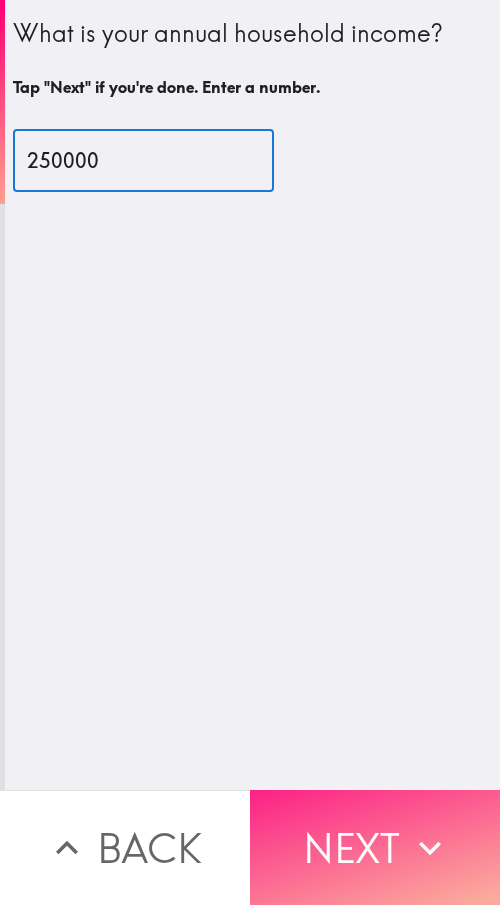 type on "250000" 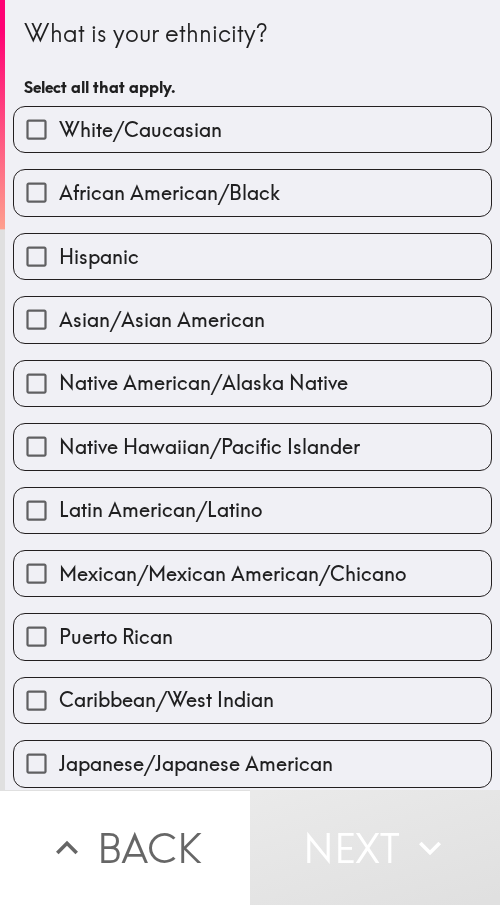 click on "White/Caucasian" at bounding box center (140, 130) 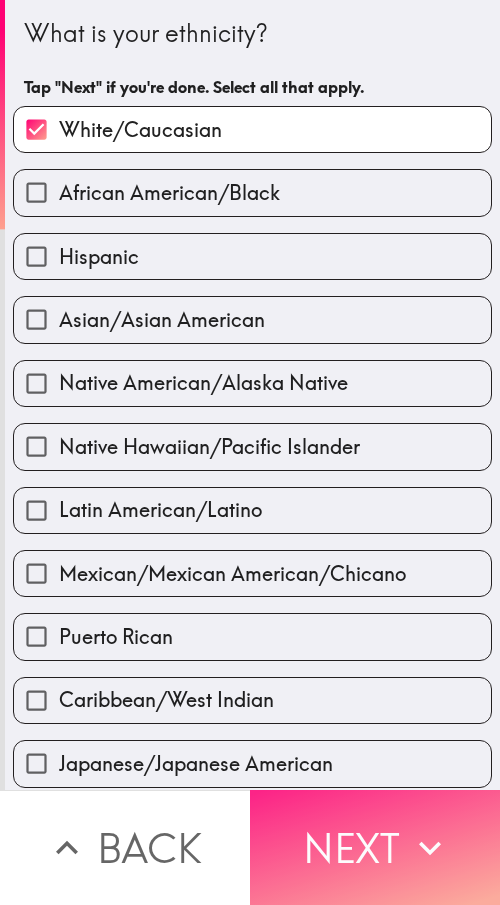 click on "Next" at bounding box center [375, 847] 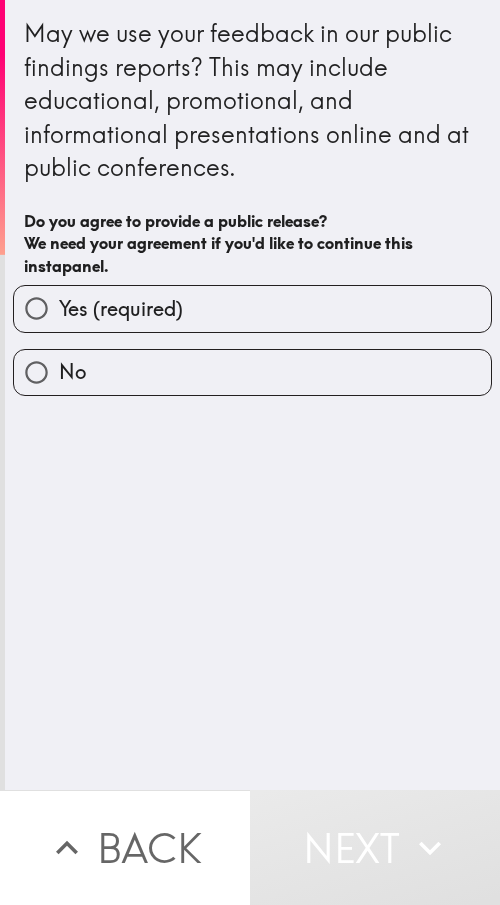 click on "Yes (required)" at bounding box center (252, 308) 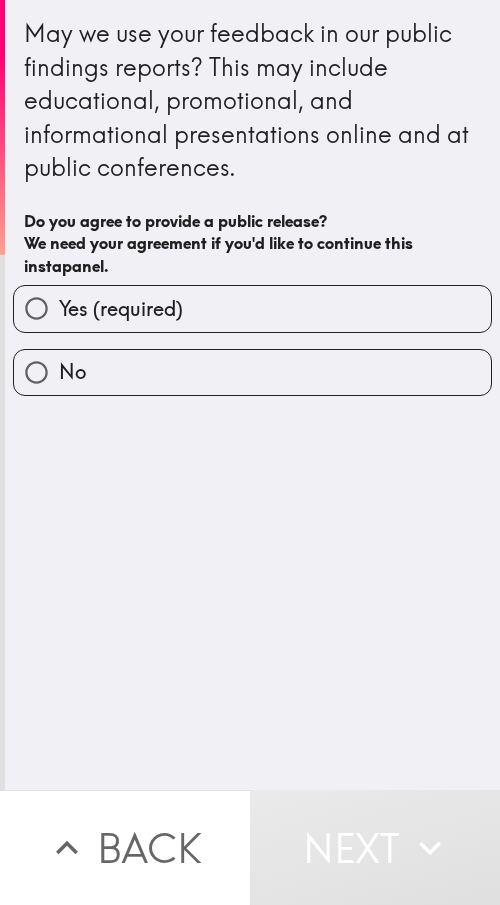radio on "true" 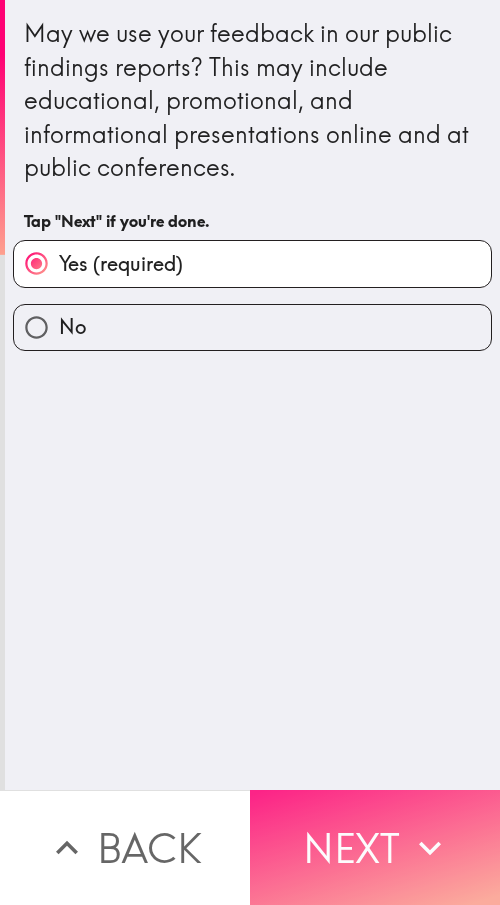 click on "Next" at bounding box center [375, 847] 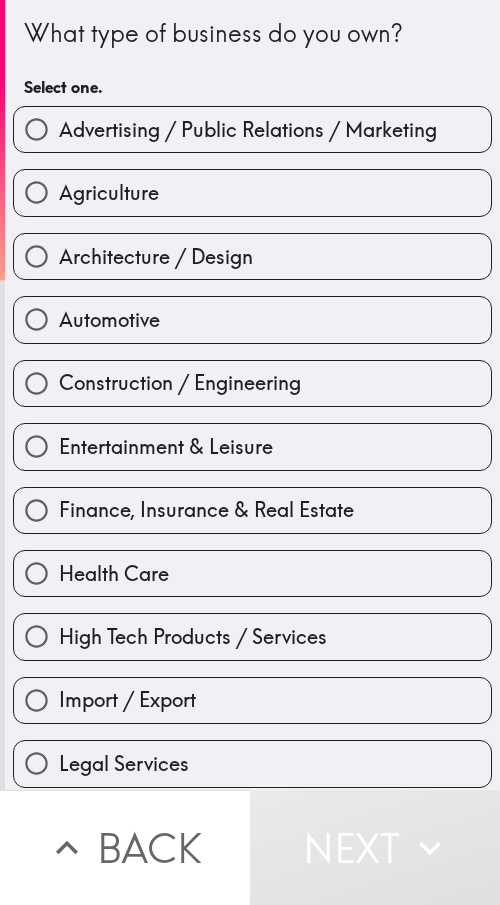 drag, startPoint x: 171, startPoint y: 450, endPoint x: 83, endPoint y: 540, distance: 125.872955 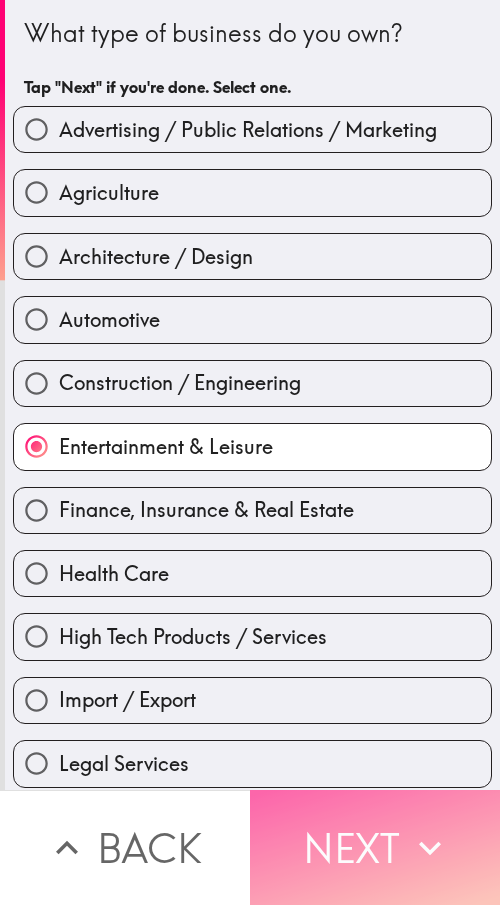 click on "Next" at bounding box center [375, 847] 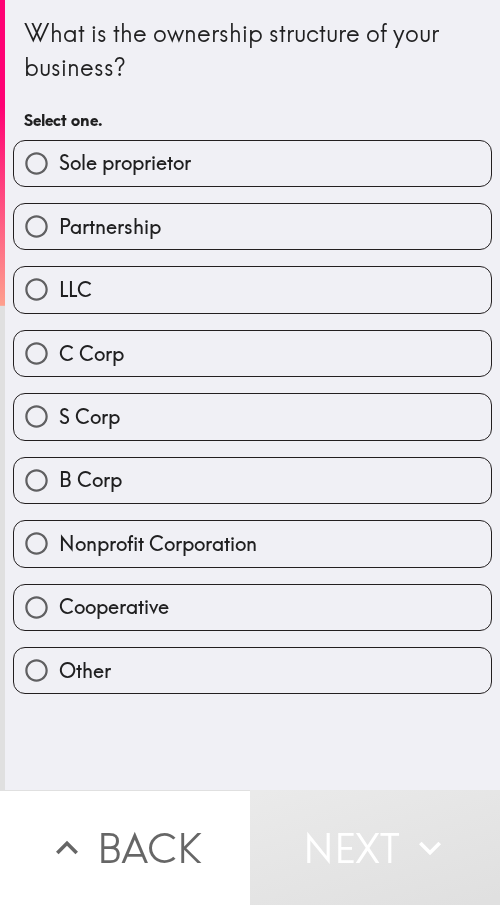 click on "Sole proprietor" at bounding box center [252, 163] 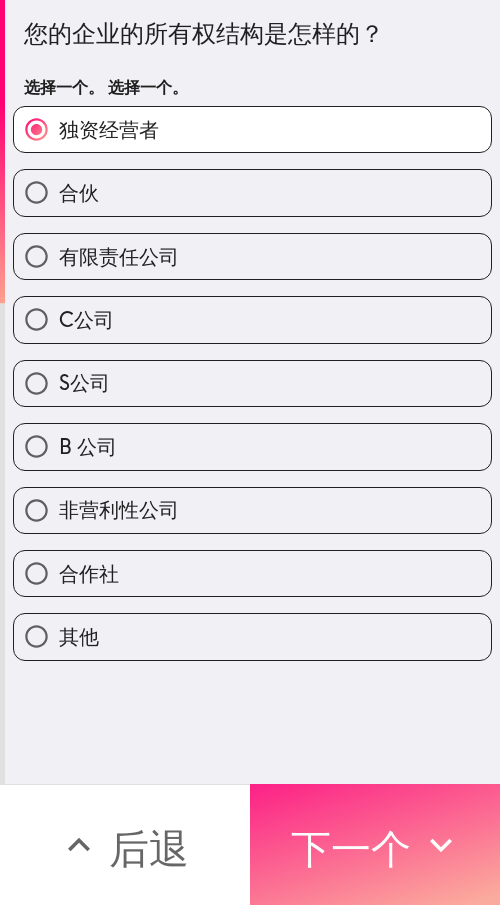 click on "下一个" at bounding box center [351, 848] 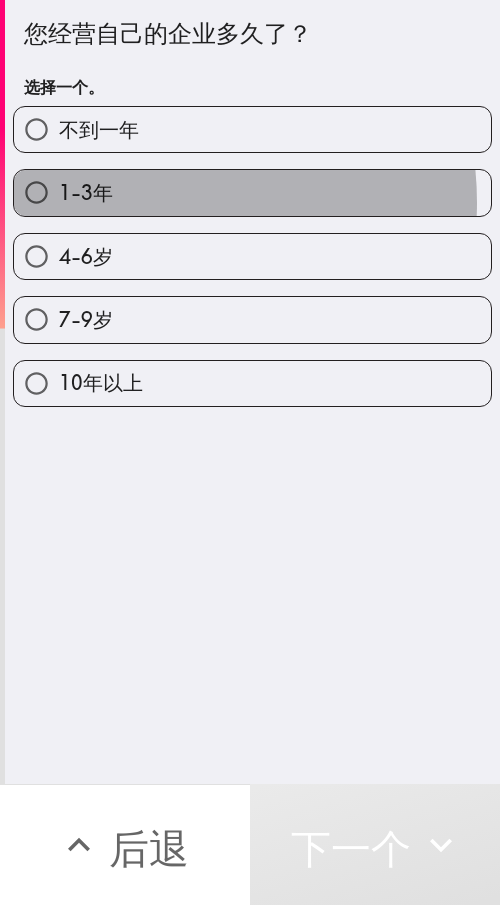 click on "1-3年" at bounding box center [252, 192] 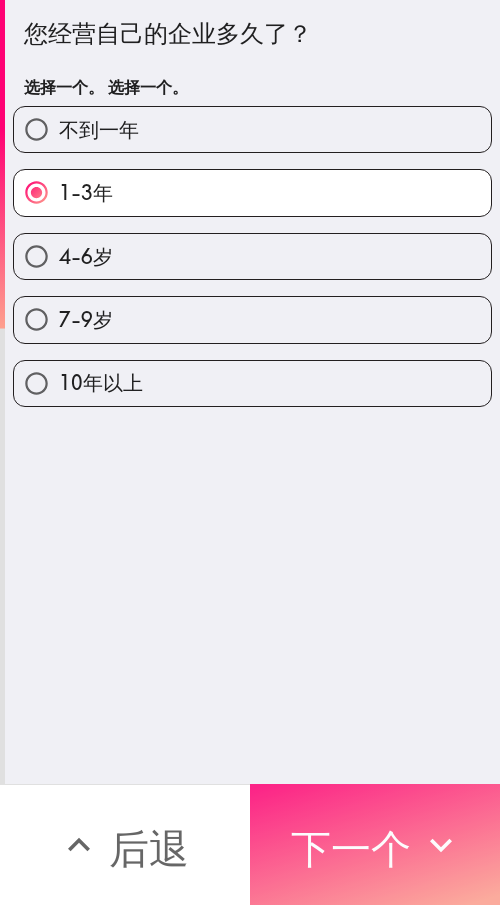 click on "下一个" at bounding box center (351, 848) 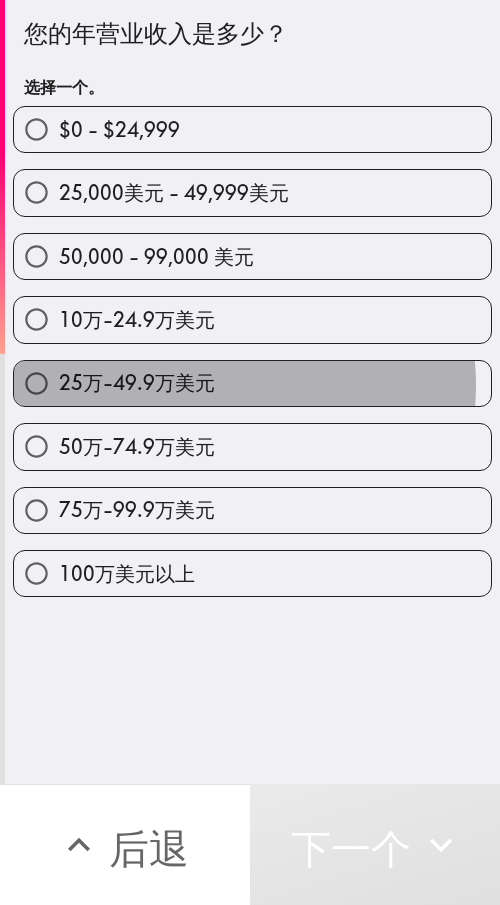 click on "25万-49.9万美元" at bounding box center [252, 383] 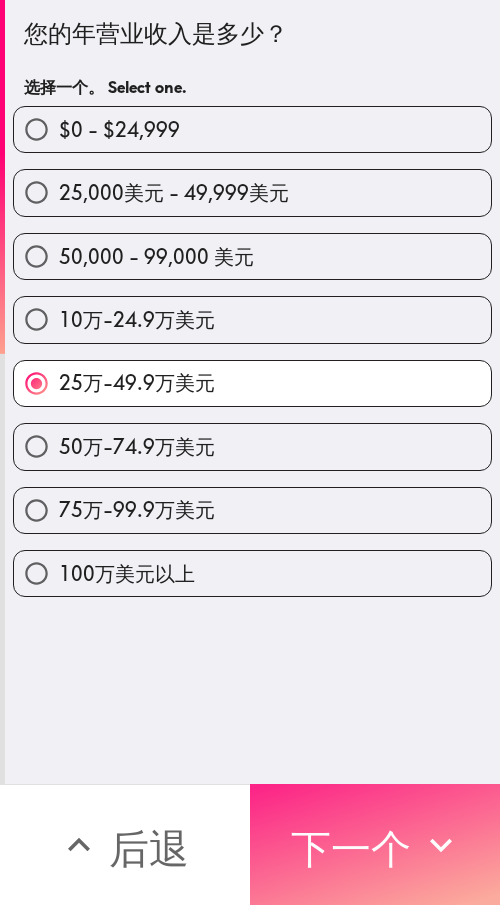 click on "下一个" at bounding box center (351, 848) 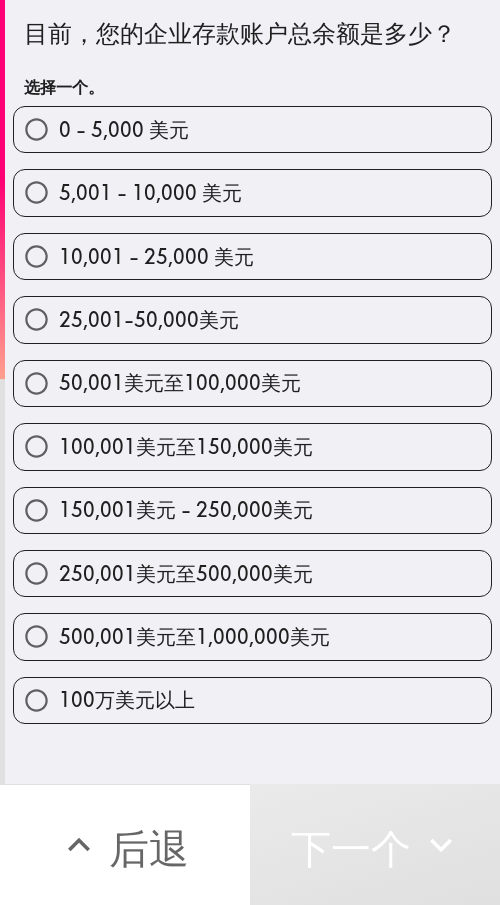 click on "150,001美元 - 250,000美元" at bounding box center (186, 509) 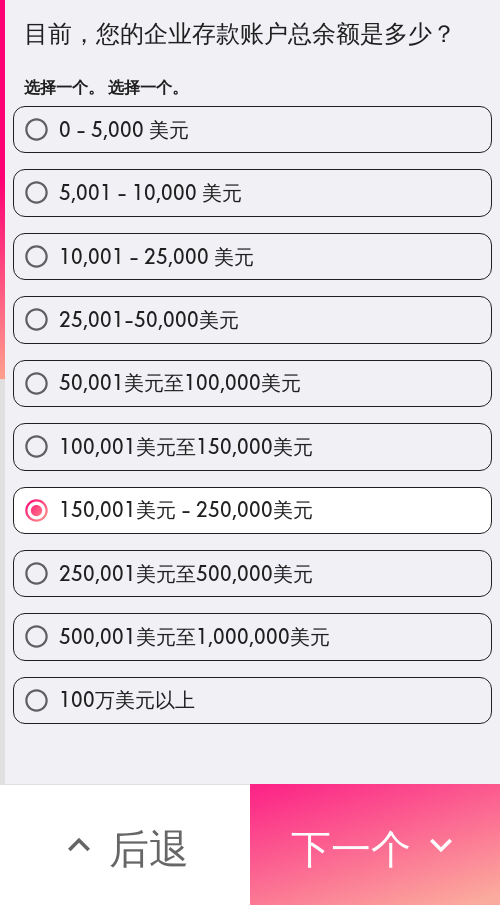click 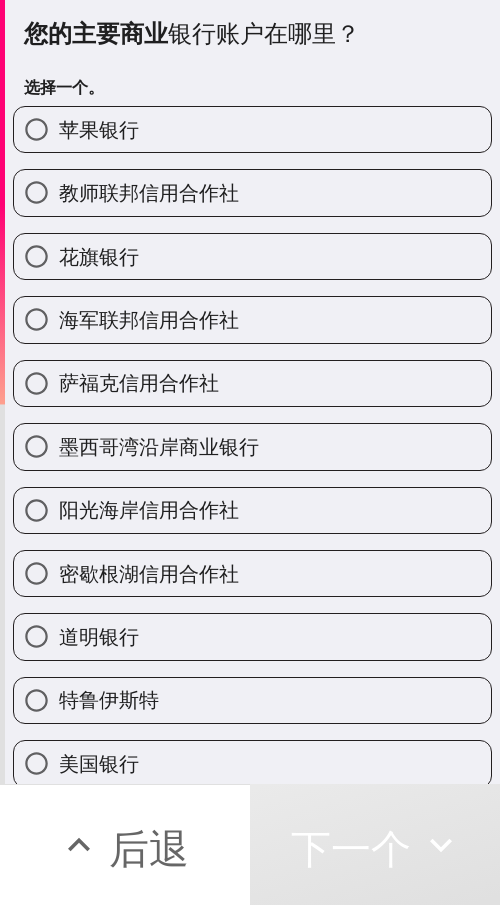 click on "花旗银行" at bounding box center (99, 256) 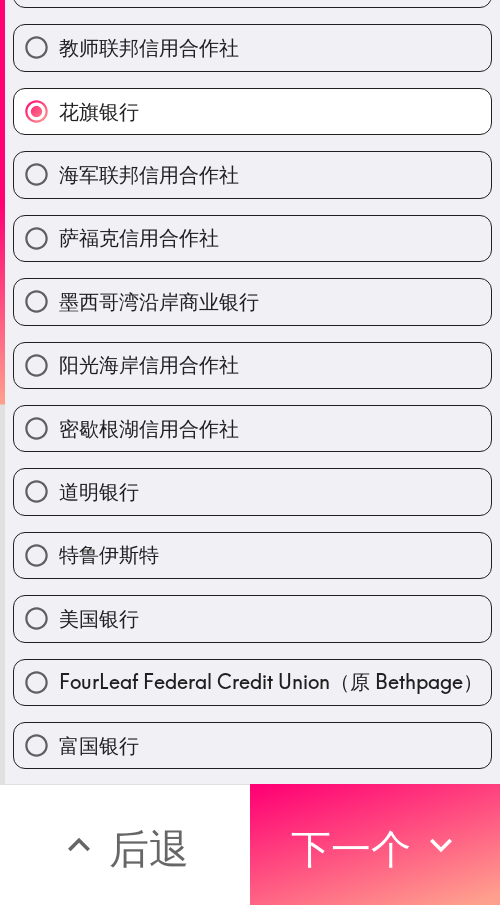 scroll, scrollTop: 300, scrollLeft: 0, axis: vertical 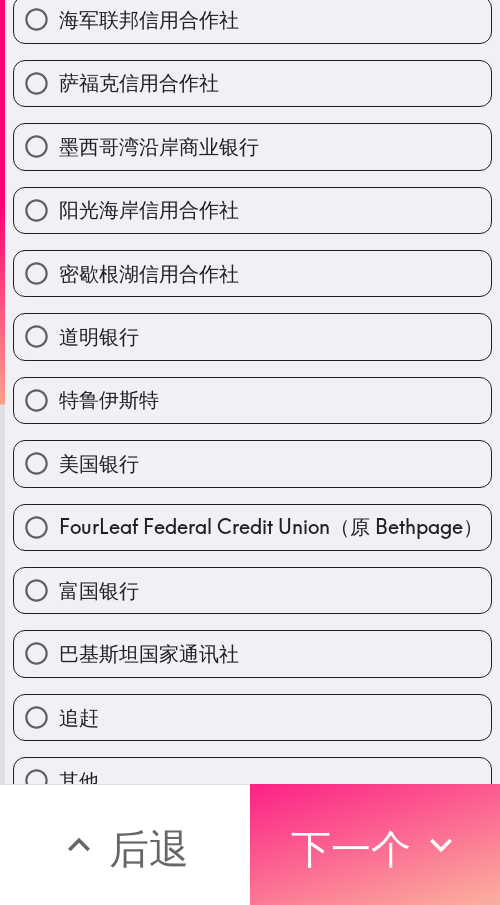 click on "下一个" at bounding box center [351, 848] 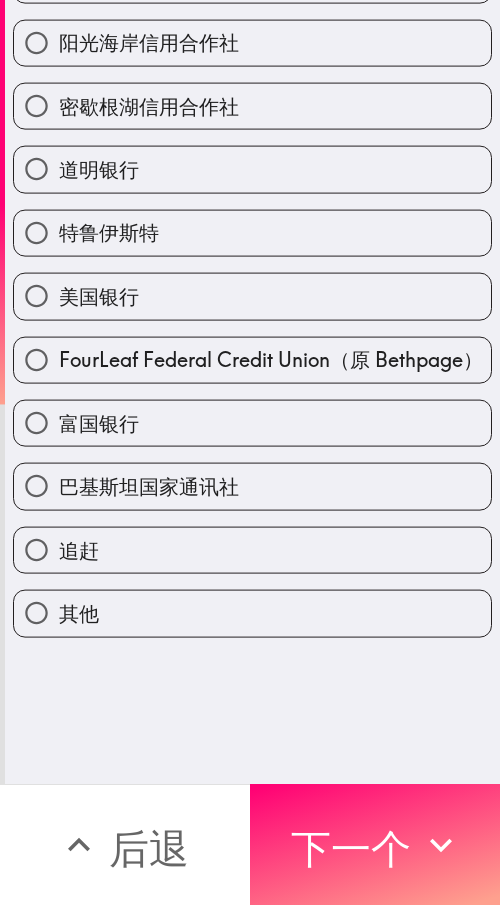 scroll, scrollTop: 0, scrollLeft: 0, axis: both 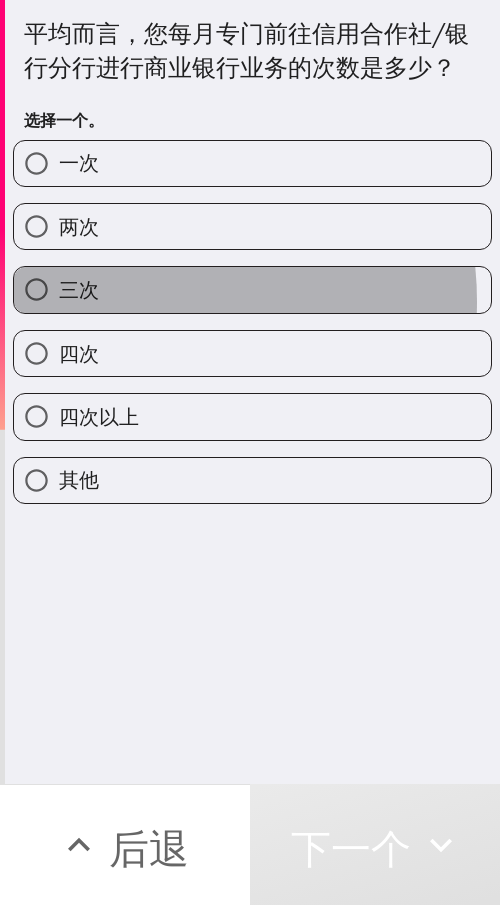 click on "三次" at bounding box center [252, 289] 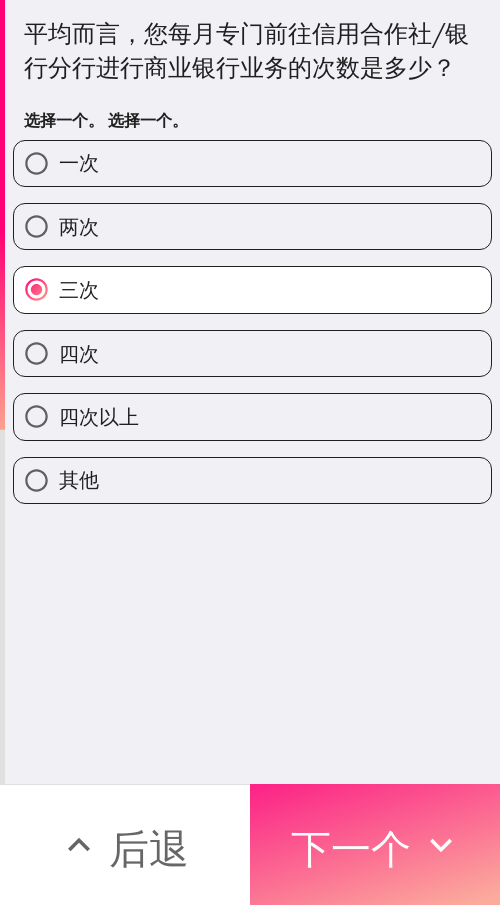 click on "下一个" at bounding box center (351, 848) 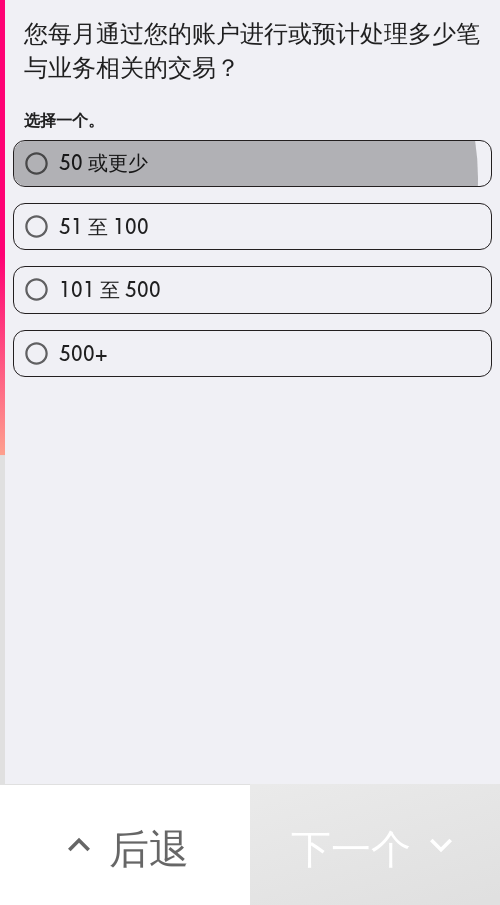 click on "50 或更少" at bounding box center (252, 163) 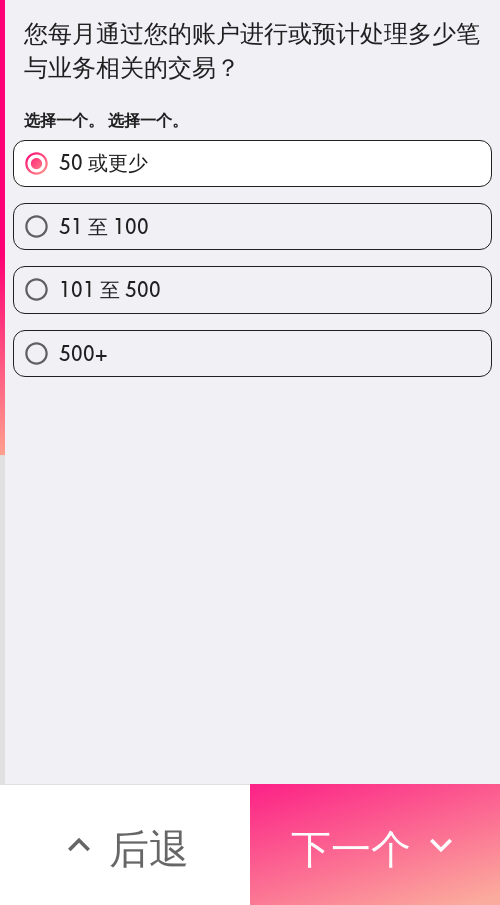 click on "下一个" at bounding box center (351, 848) 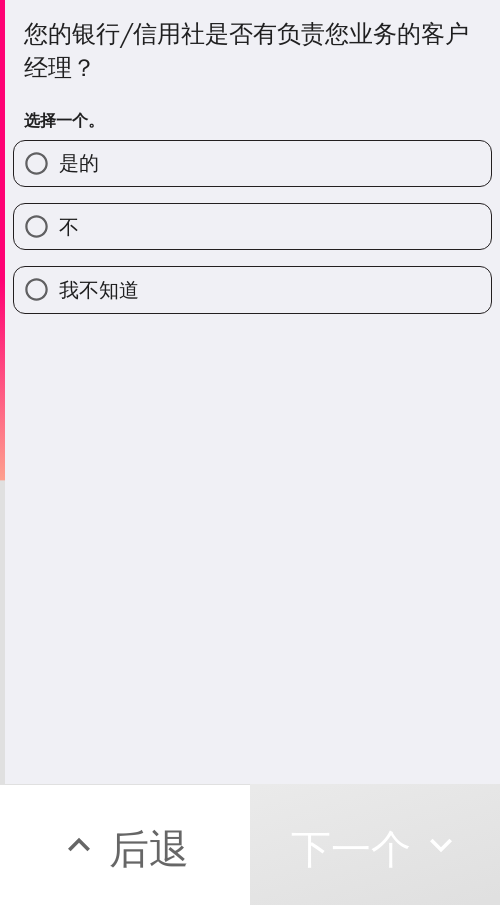 click on "是的" at bounding box center [252, 163] 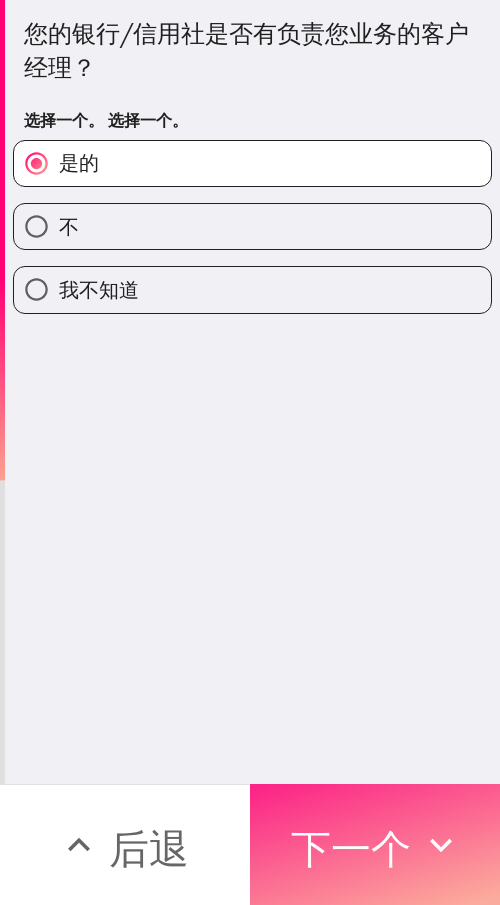 click on "下一个" at bounding box center [351, 848] 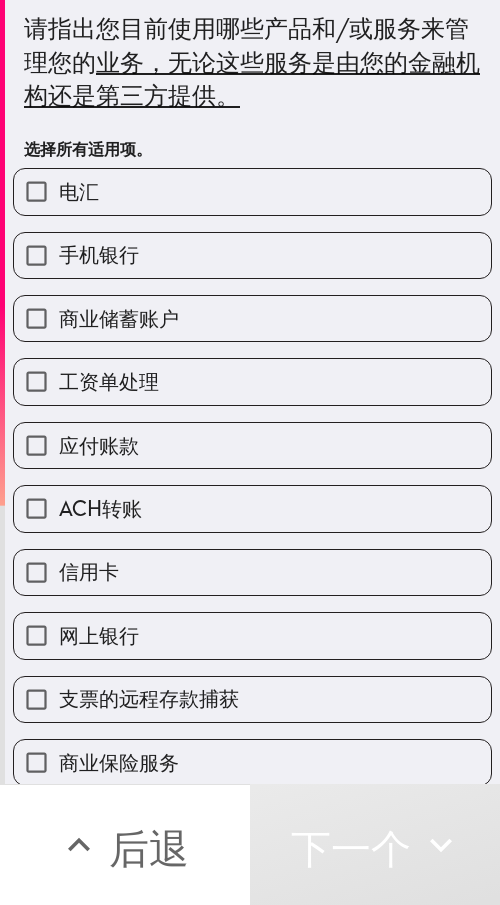scroll, scrollTop: 0, scrollLeft: 0, axis: both 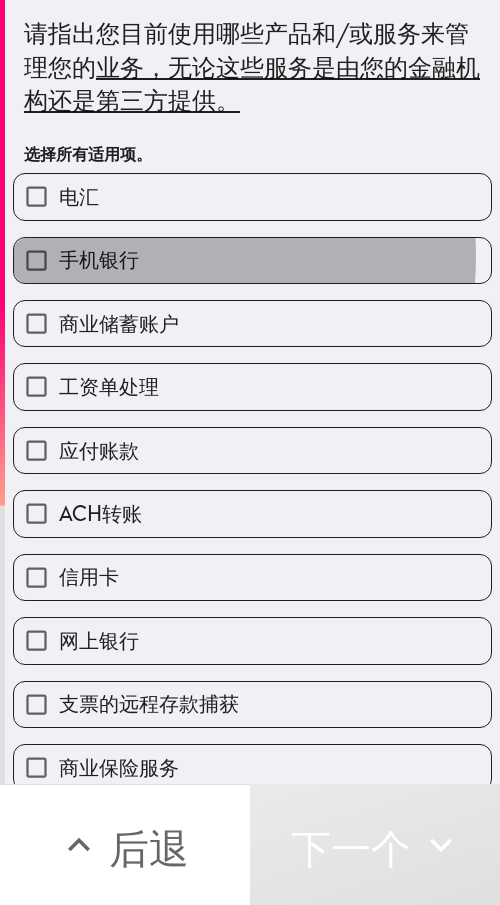 click on "手机银行" at bounding box center (99, 259) 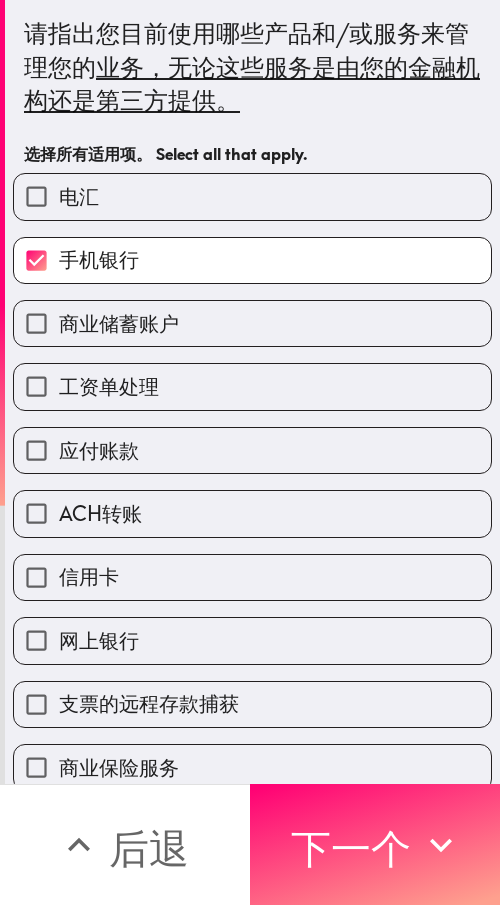 click on "商业储蓄账户" at bounding box center [119, 323] 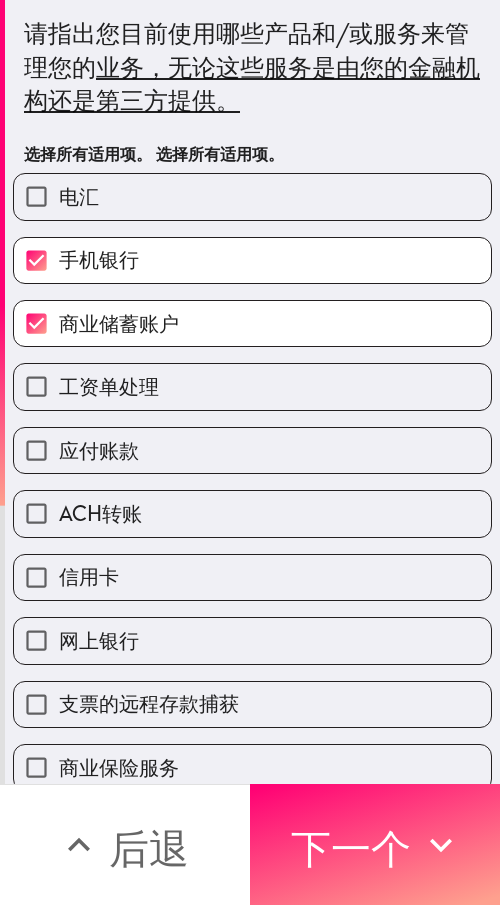 click on "商业储蓄账户" at bounding box center [119, 323] 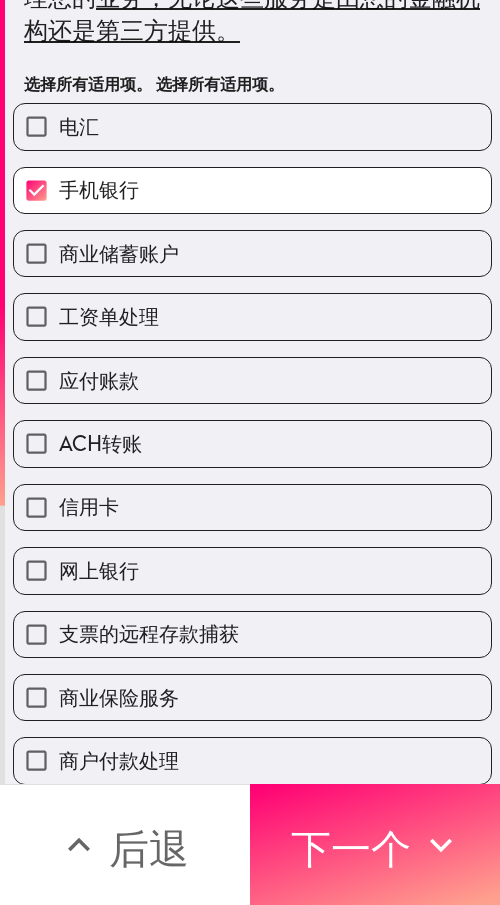 scroll, scrollTop: 105, scrollLeft: 0, axis: vertical 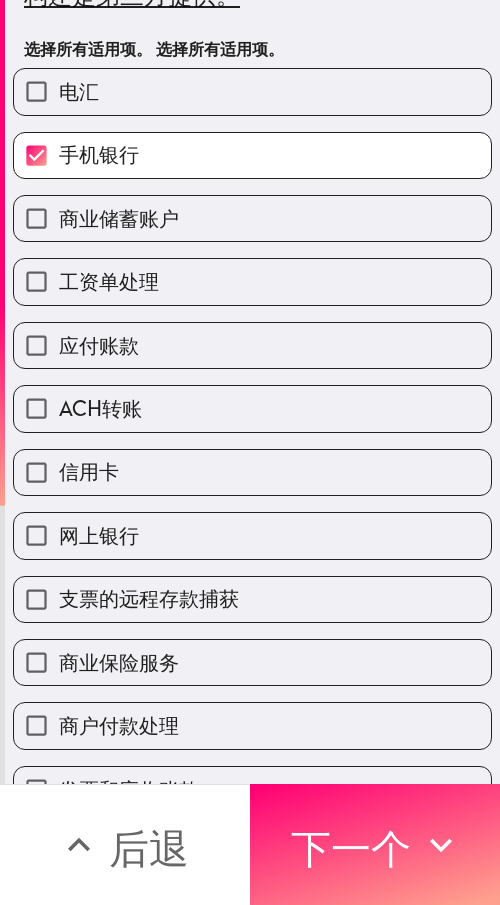 click on "网上银行" at bounding box center (99, 535) 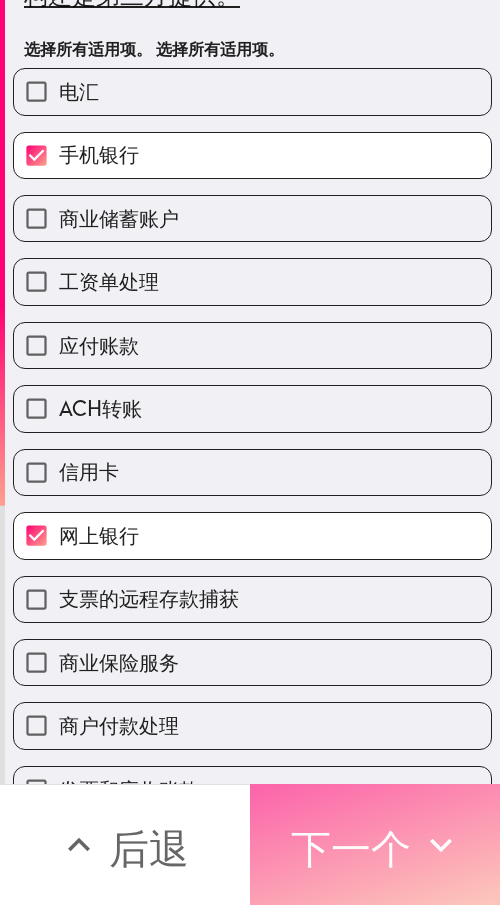 click on "下一个" at bounding box center [351, 848] 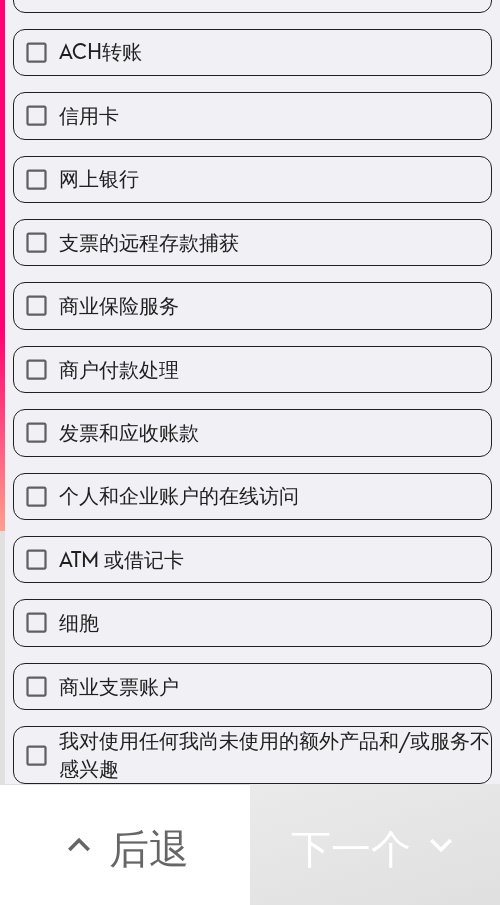 scroll, scrollTop: 445, scrollLeft: 0, axis: vertical 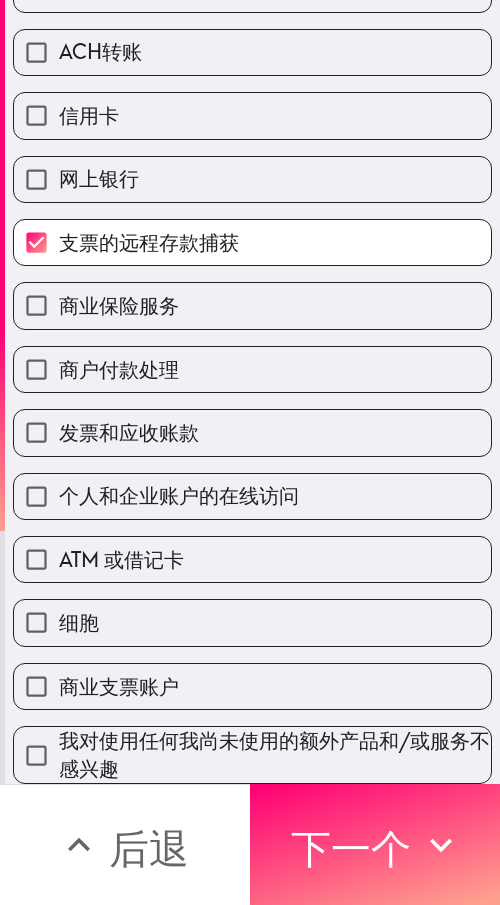 click on "商业保险服务" at bounding box center [119, 305] 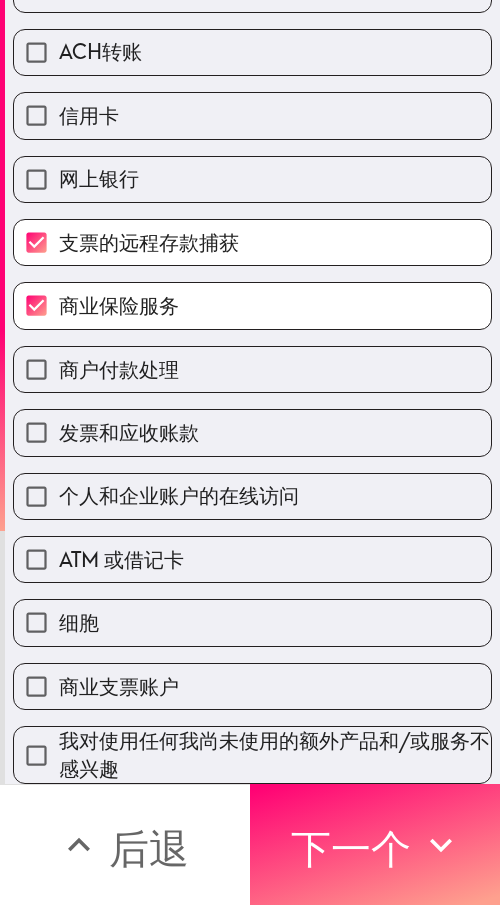 click on "商业保险服务" at bounding box center [119, 305] 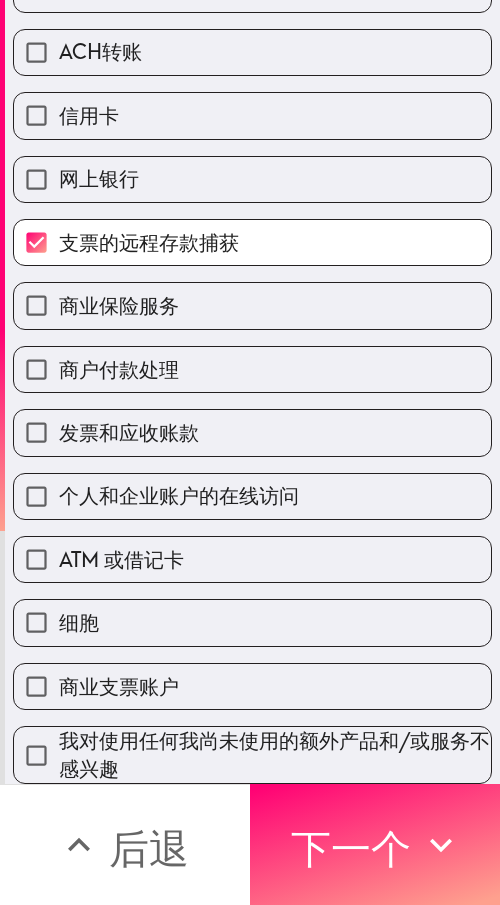 click on "ATM 或借记卡" at bounding box center (121, 559) 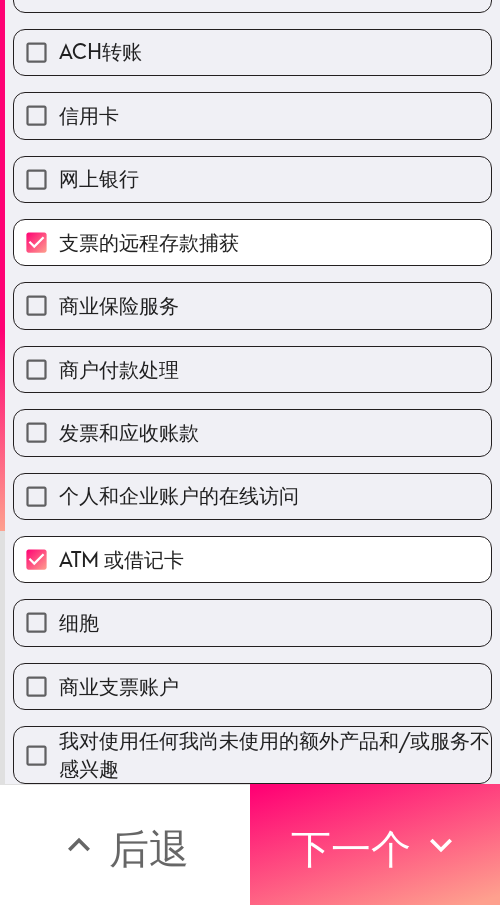 click on "ATM 或借记卡" at bounding box center [252, 559] 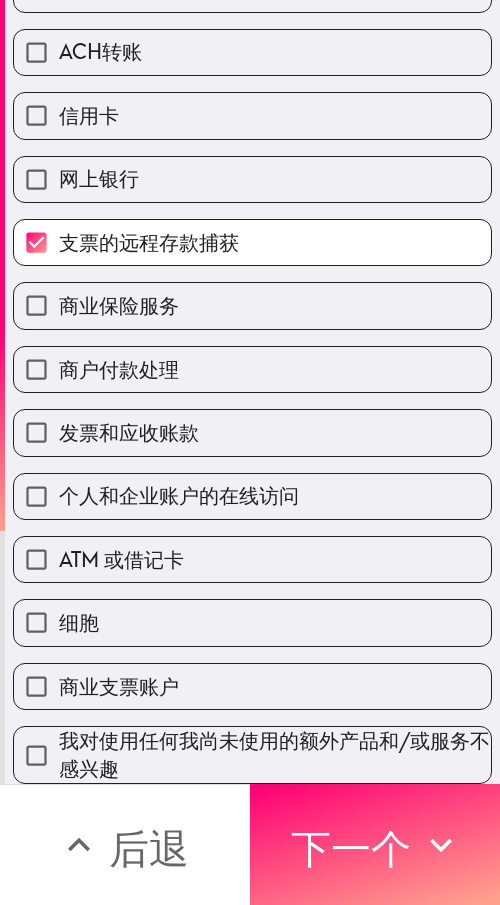 click on "我对使用任何我尚未使用的额外产品和/或服务不感兴趣" at bounding box center [244, 747] 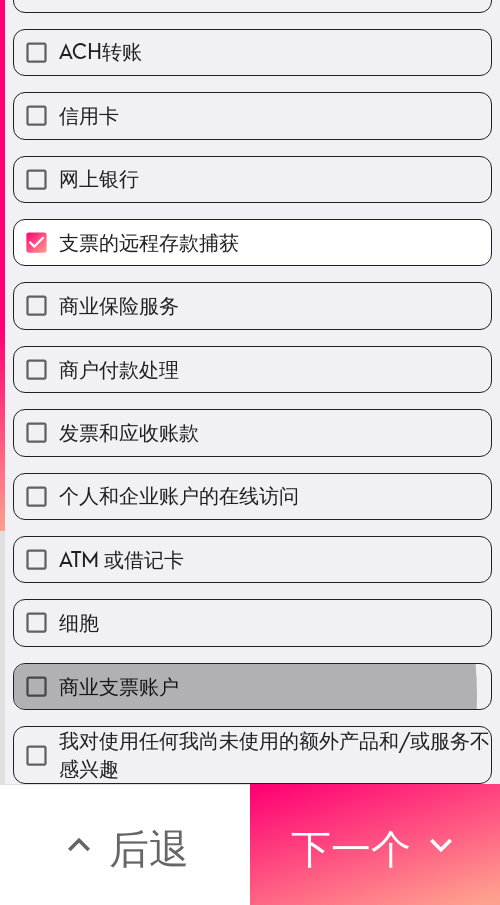click on "商业支票账户" at bounding box center [119, 686] 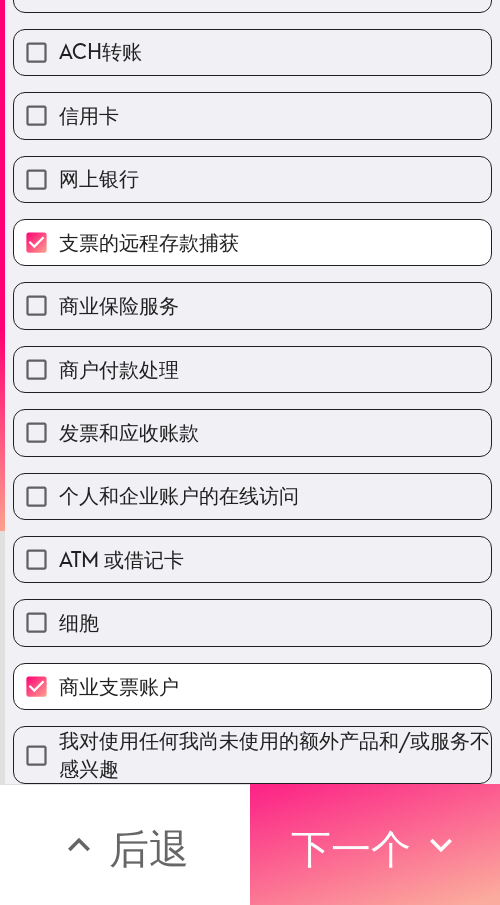 drag, startPoint x: 447, startPoint y: 815, endPoint x: 379, endPoint y: 822, distance: 68.359344 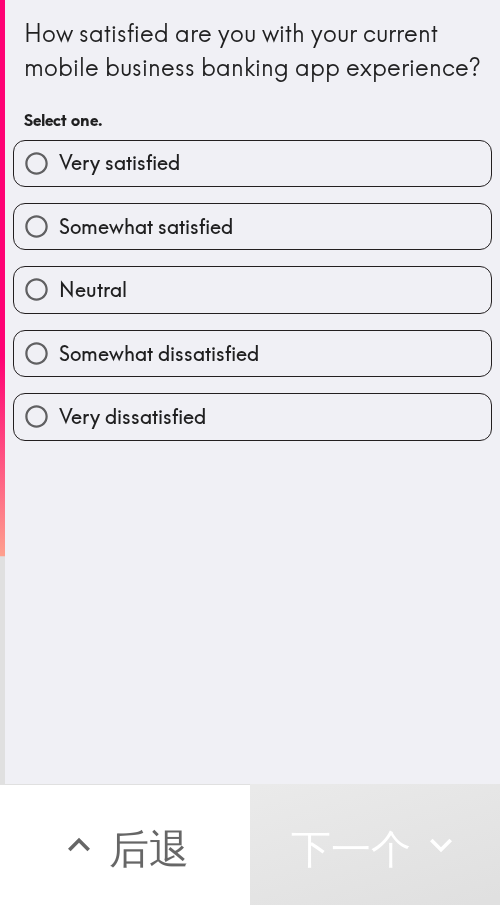 scroll, scrollTop: 0, scrollLeft: 0, axis: both 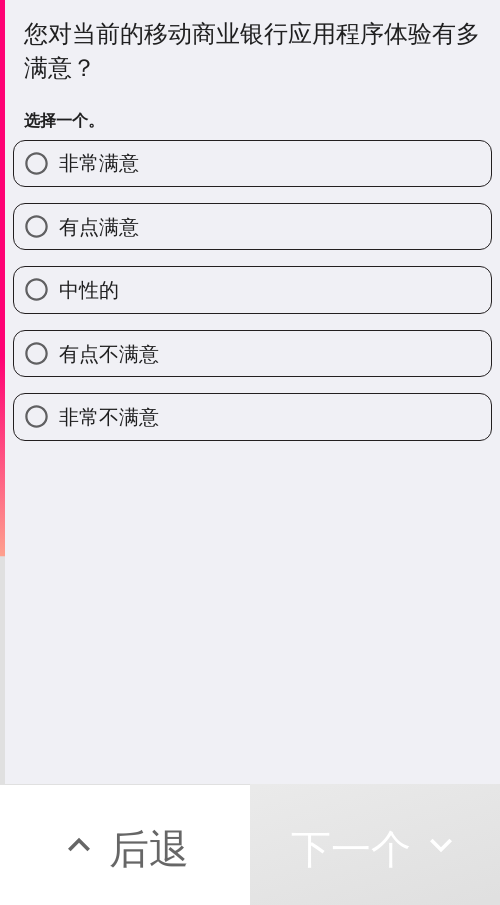 click on "非常满意" at bounding box center [99, 162] 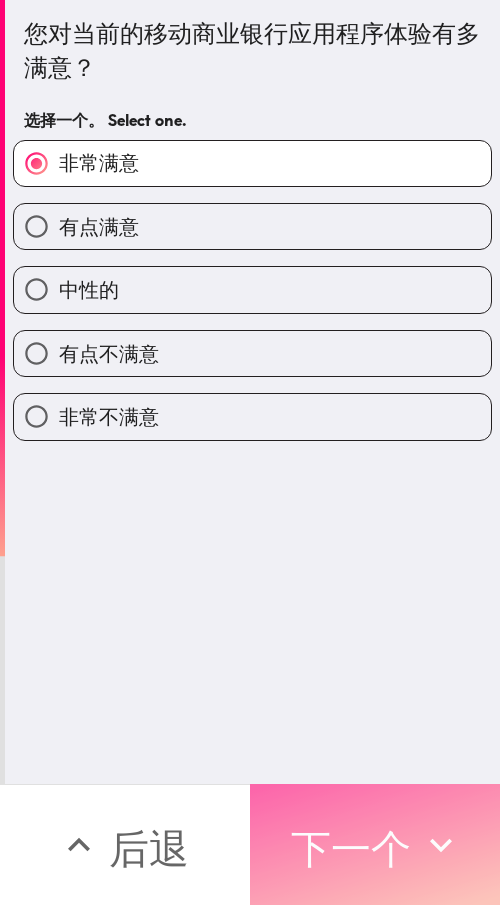 click on "下一个" at bounding box center [351, 848] 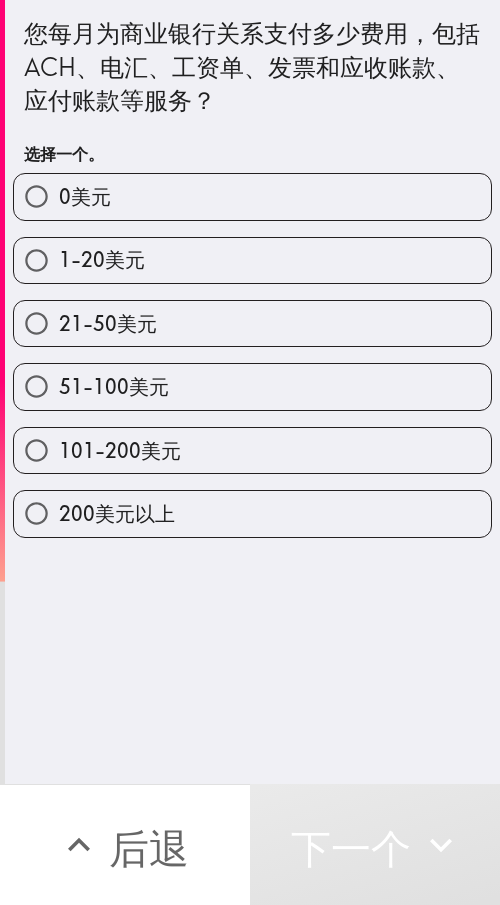 click on "51-100美元" at bounding box center [252, 386] 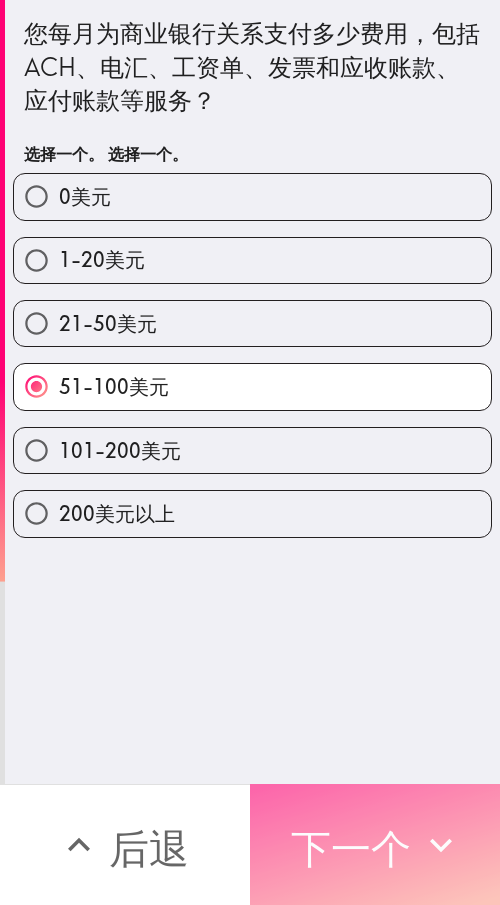 click on "下一个" at bounding box center [351, 848] 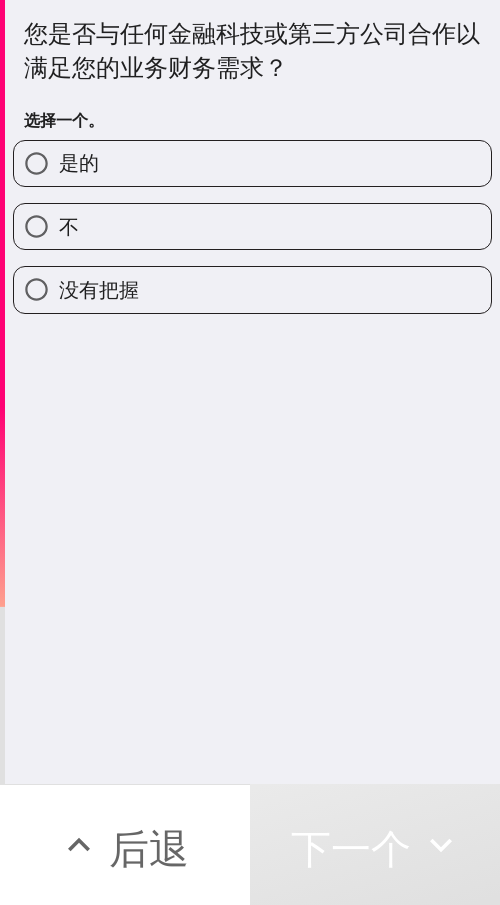 click on "是的" at bounding box center [252, 163] 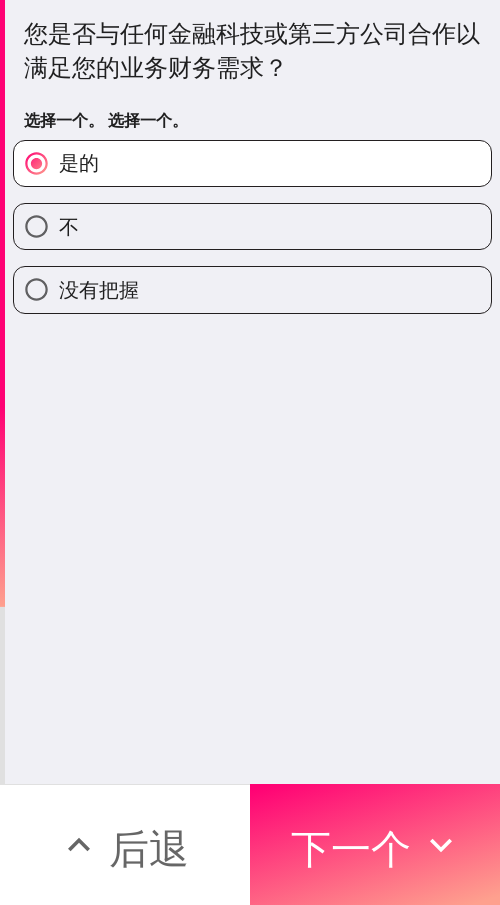 click on "不" at bounding box center (252, 226) 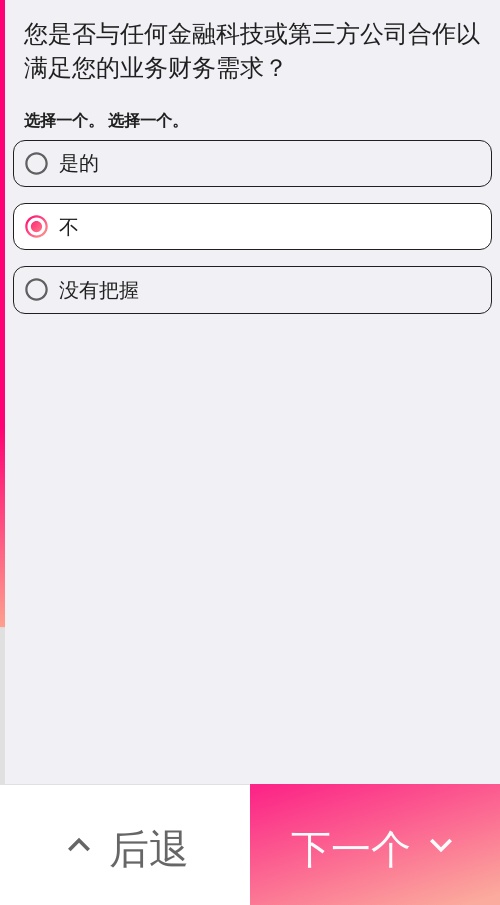 click on "下一个" at bounding box center (351, 848) 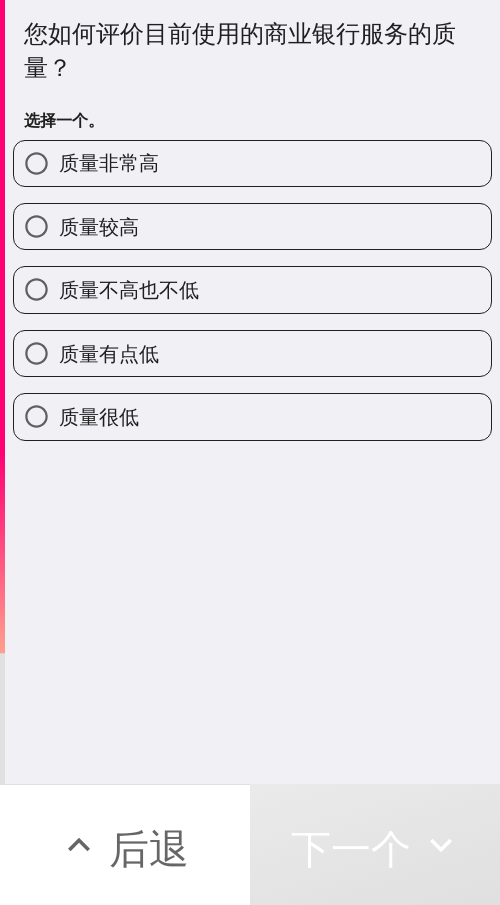 drag, startPoint x: 153, startPoint y: 166, endPoint x: 54, endPoint y: 437, distance: 288.5169 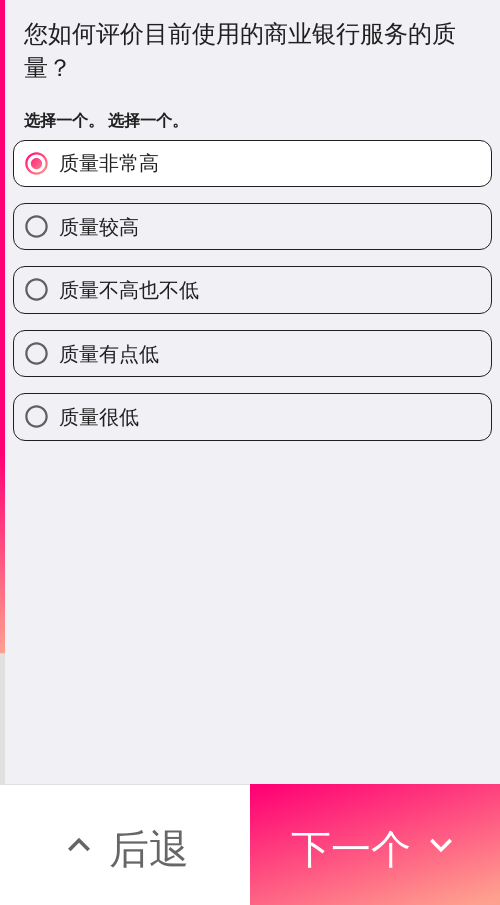 click on "后退" at bounding box center (125, 844) 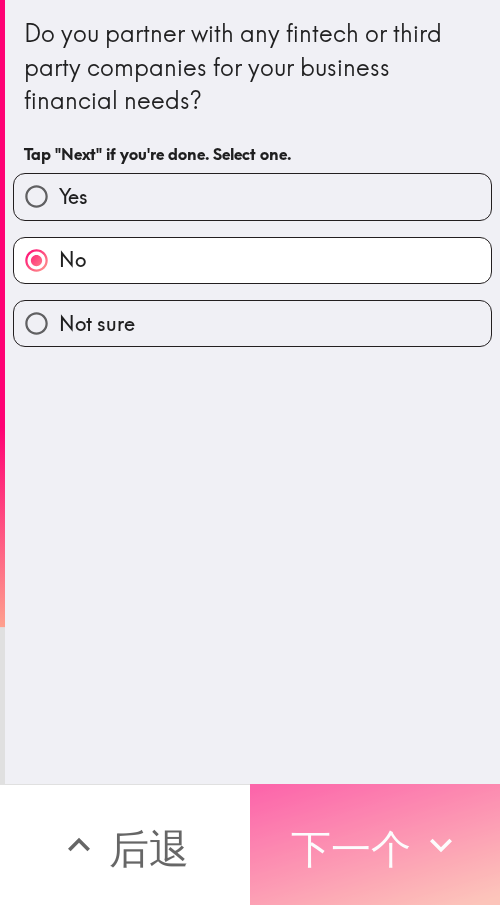 click on "下一个" at bounding box center (351, 848) 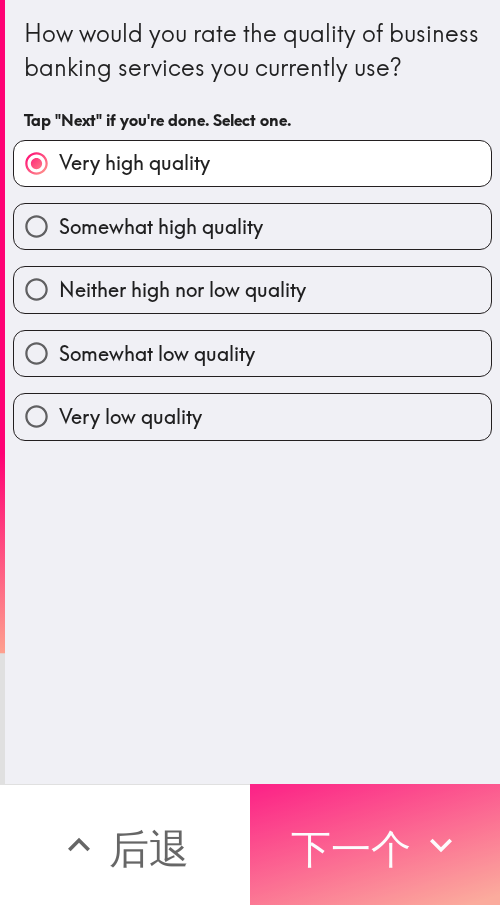 click on "下一个" at bounding box center [351, 848] 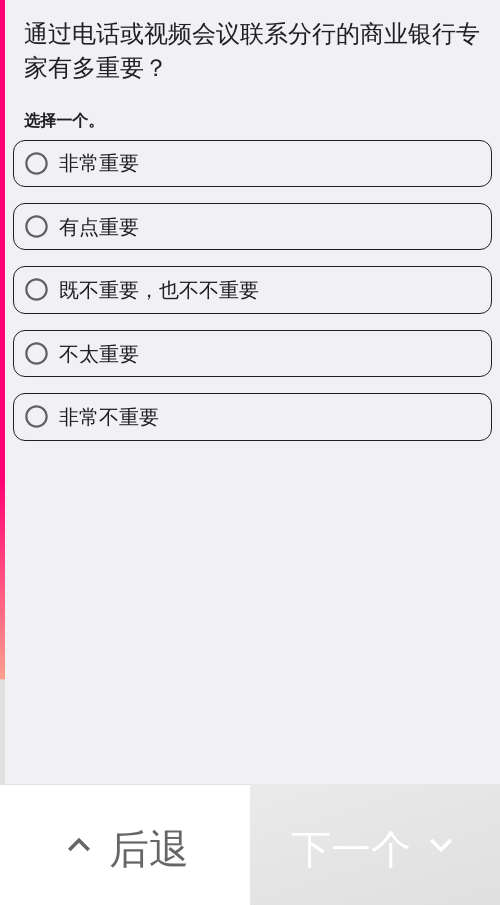 click on "非常重要" at bounding box center (252, 163) 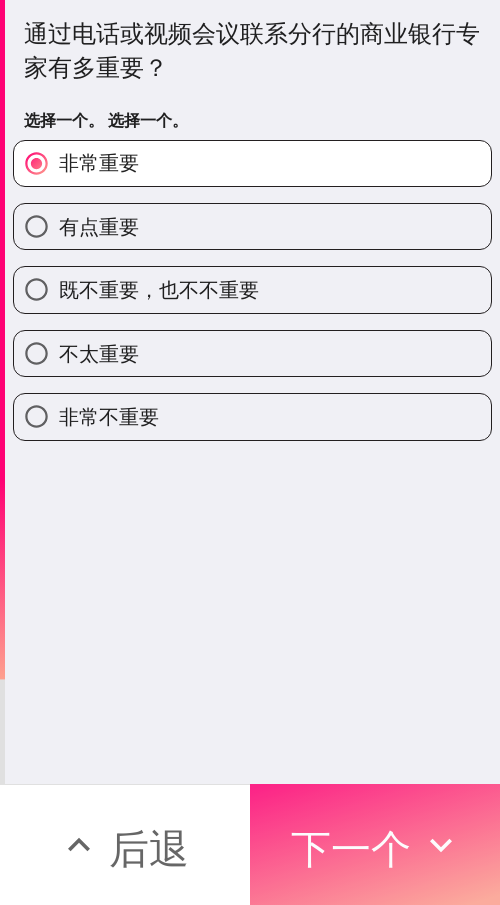click 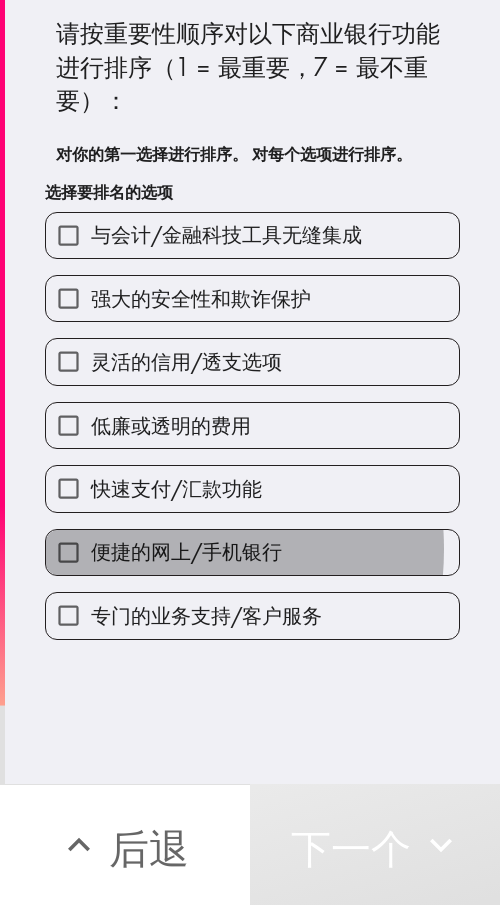 click on "便捷的网上/手机银行" at bounding box center (186, 551) 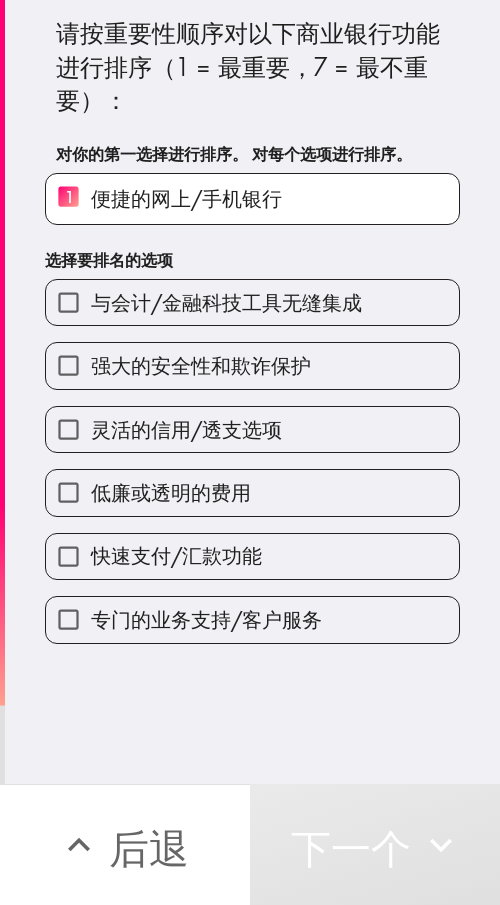 click on "低廉或透明的费用" at bounding box center (171, 492) 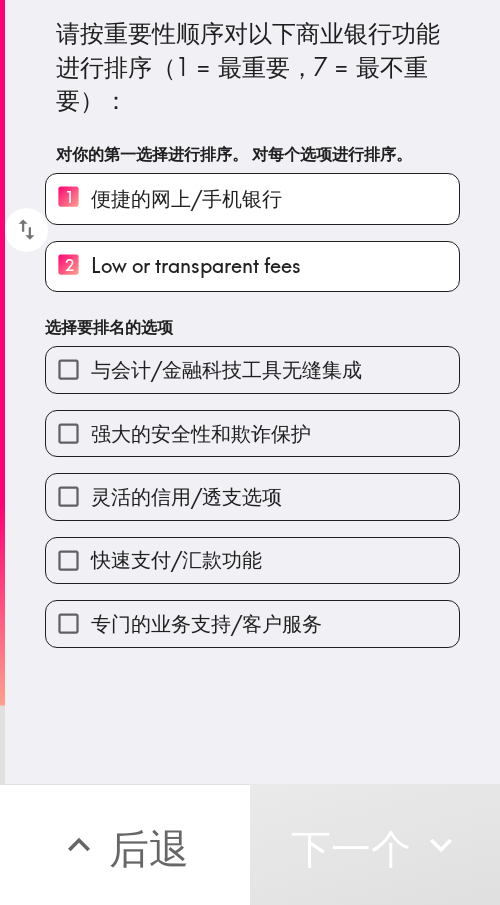 click on "快速支付/汇款功能" at bounding box center (176, 559) 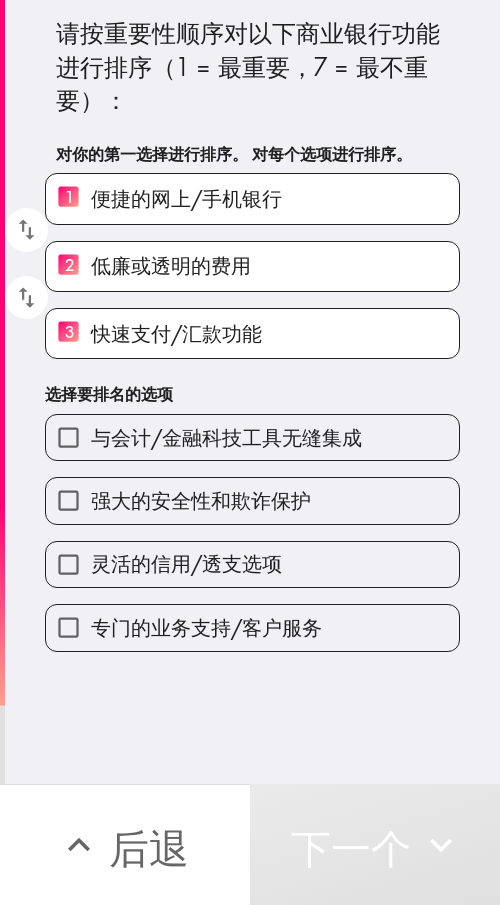 click on "强大的安全性和欺诈保护" at bounding box center [201, 500] 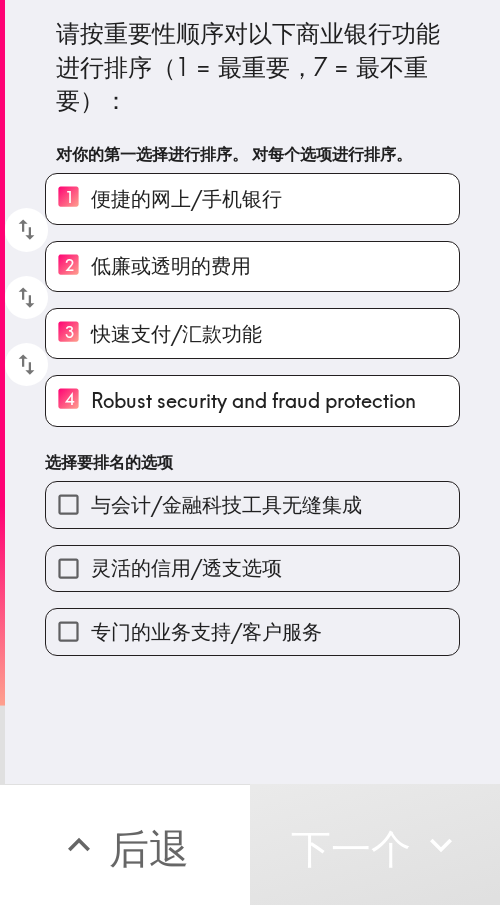 click on "灵活的信用/透支选项" at bounding box center [186, 567] 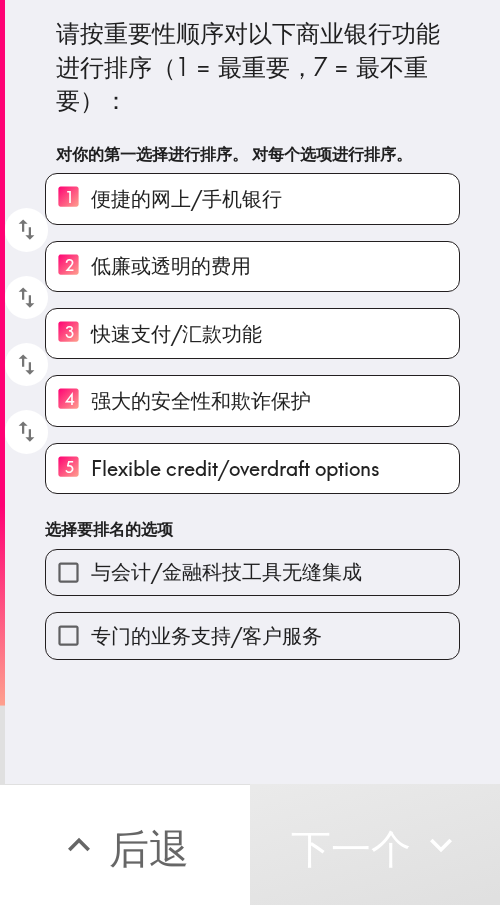 click on "请按重要性顺序对以下商业银行功能进行排序（1 = 最重要，7 = 最不重要）： 对你的第一选择进行排序。   对每个选项进行排序。 1 便捷的网上/手机银行 2 低廉或透明的费用 3 快速支付/汇款功能 4 强大的安全性和欺诈保护 5 Flexible credit/overdraft options 选择要排名的选项 与会计/金融科技工具无缝集成 专门的业务支持/客户服务" at bounding box center [252, 330] 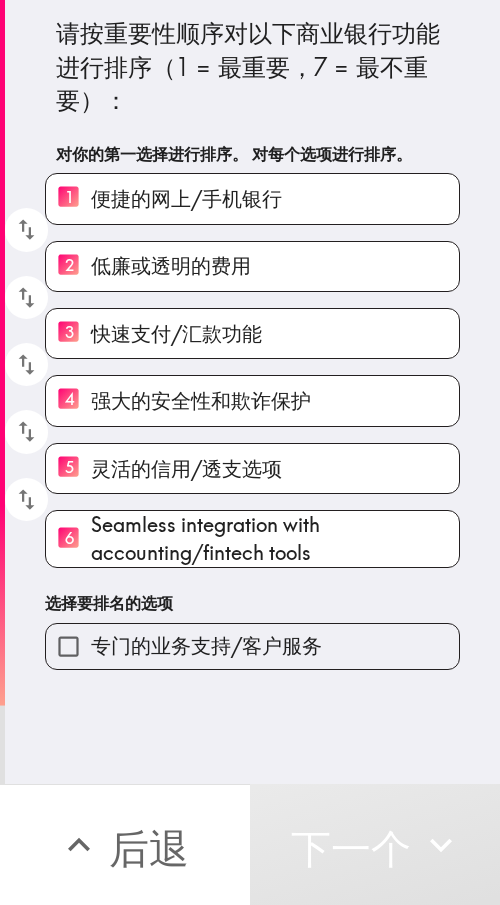 click on "专门的业务支持/客户服务" at bounding box center [206, 645] 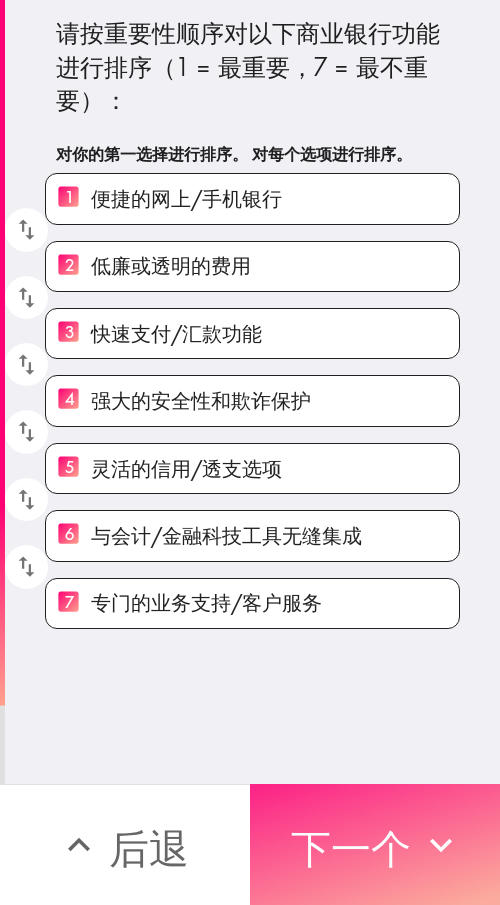 click on "下一个" at bounding box center (351, 848) 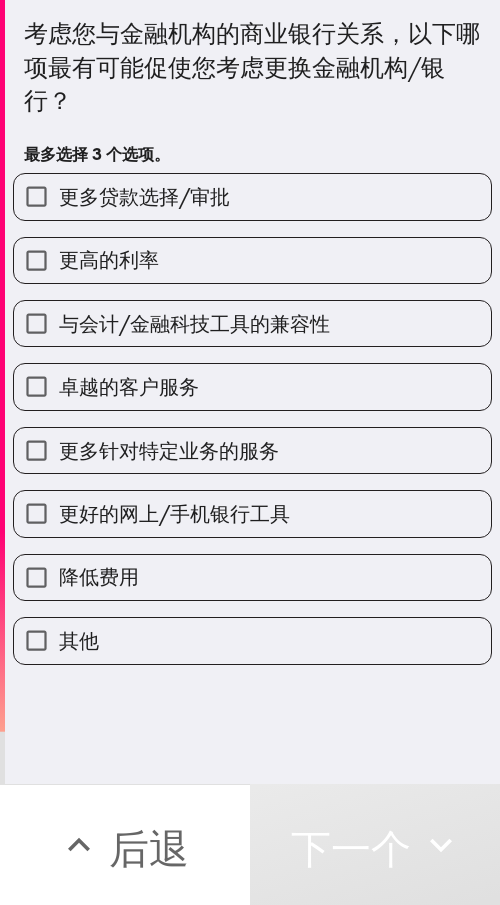 drag, startPoint x: 133, startPoint y: 581, endPoint x: 143, endPoint y: 537, distance: 45.122055 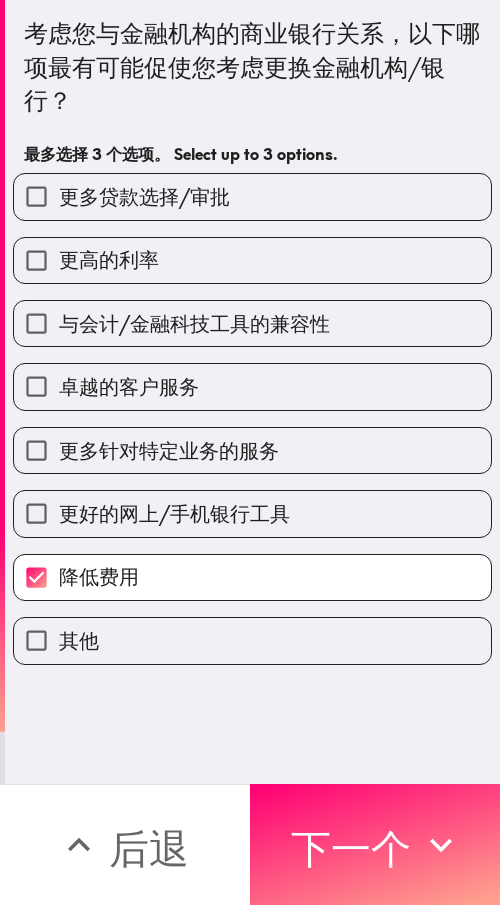 click on "更好的网上/手机银行工具" at bounding box center [252, 513] 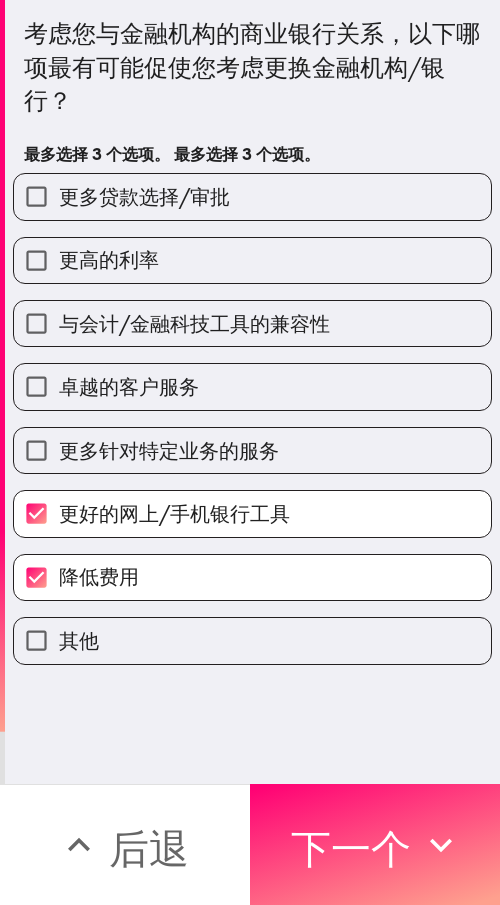 drag, startPoint x: 116, startPoint y: 377, endPoint x: 88, endPoint y: 408, distance: 41.773197 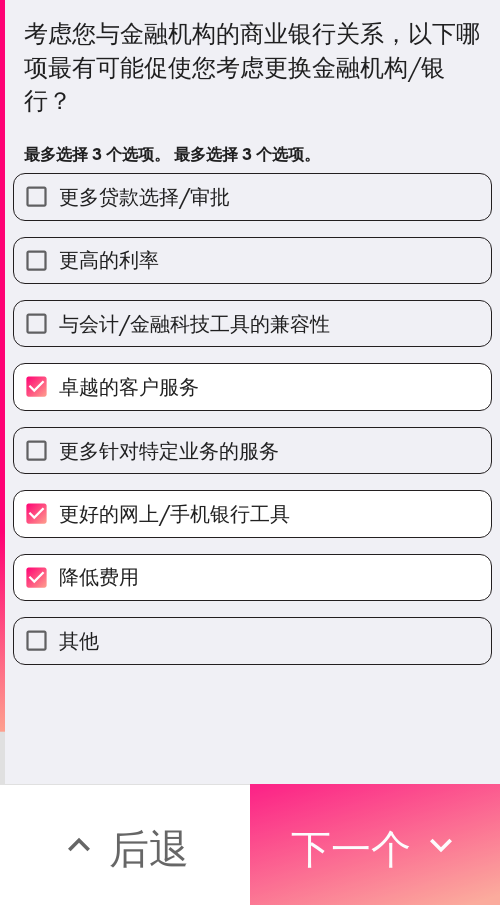 click on "下一个" at bounding box center (351, 848) 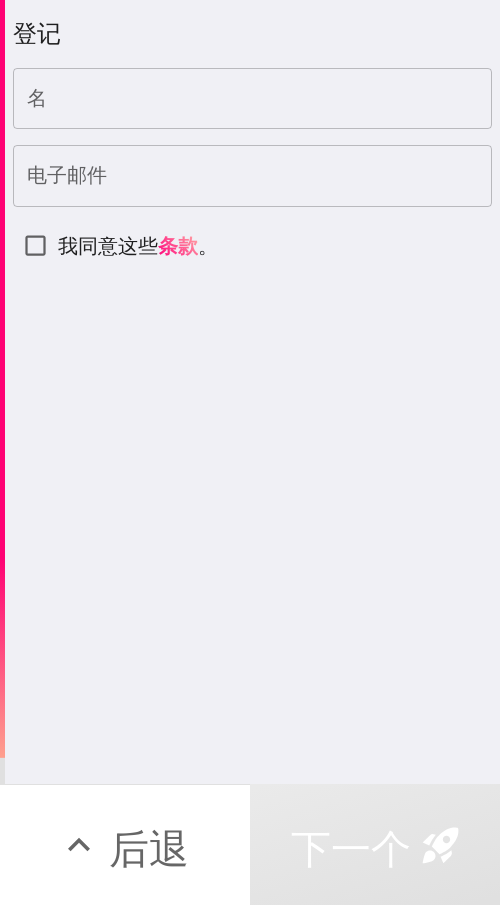 scroll, scrollTop: 0, scrollLeft: 0, axis: both 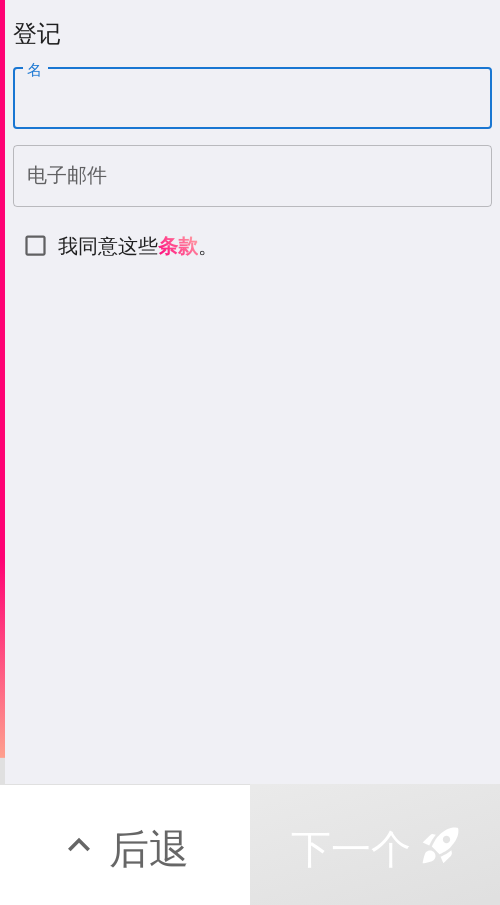 paste on "[FIRST]" 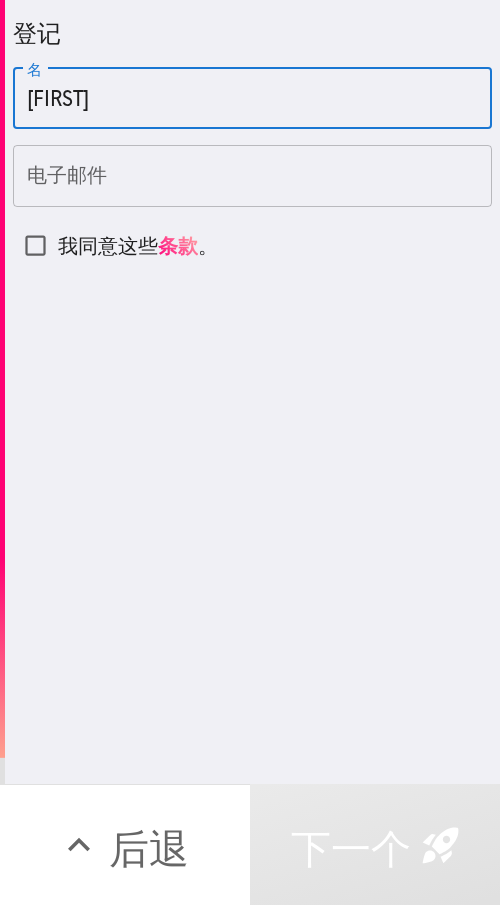 type on "[FIRST]" 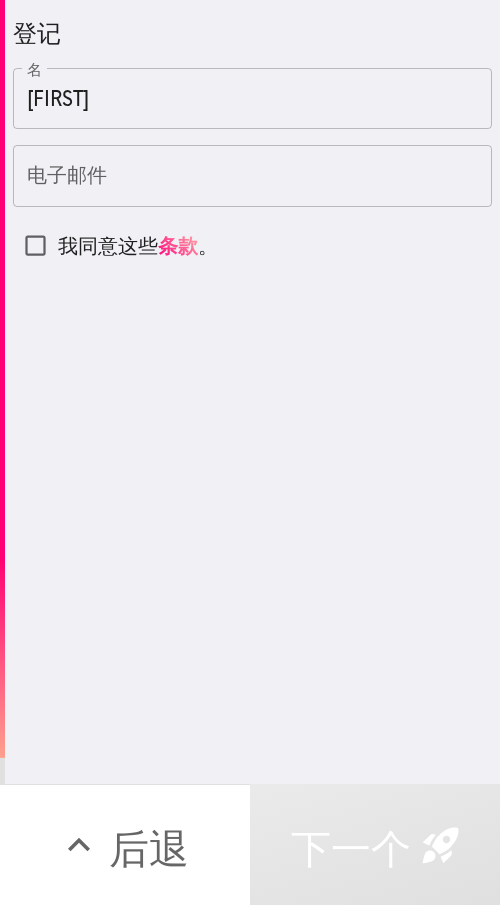 click on "电子邮件" at bounding box center (252, 176) 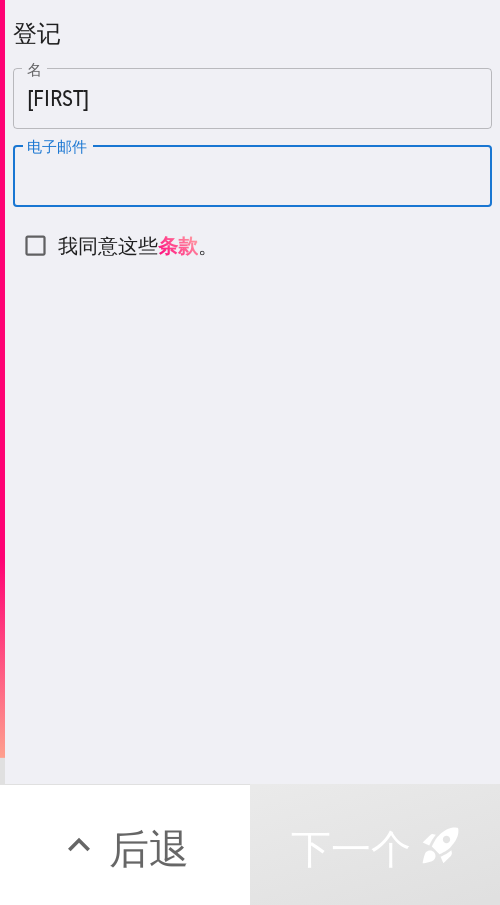 paste on "Fredericksen" 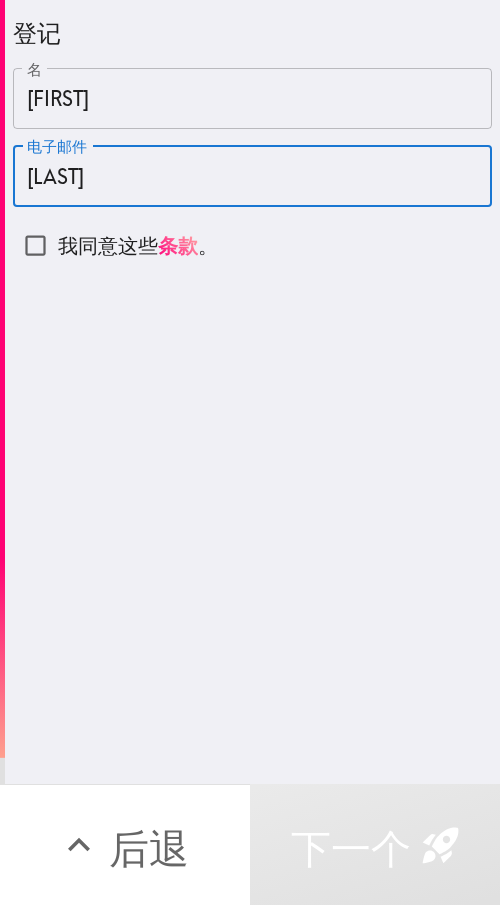 type on "Fredericksen" 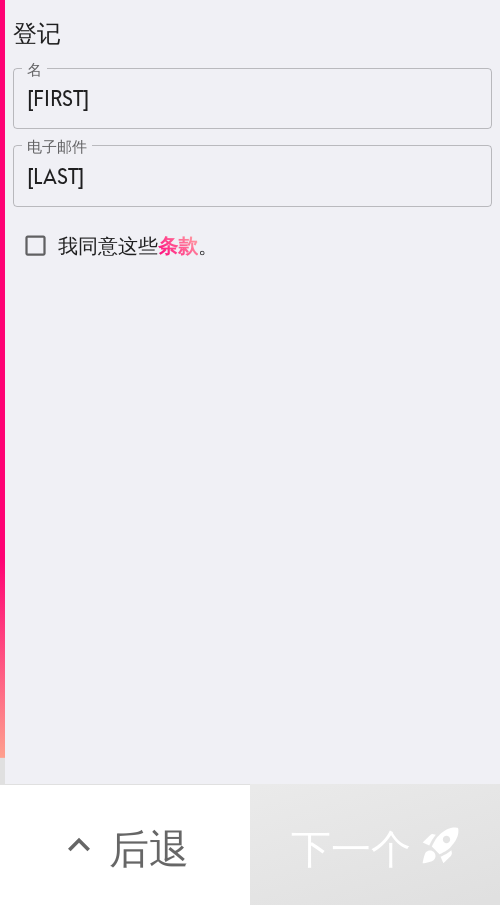 click on "我同意这些" at bounding box center [108, 245] 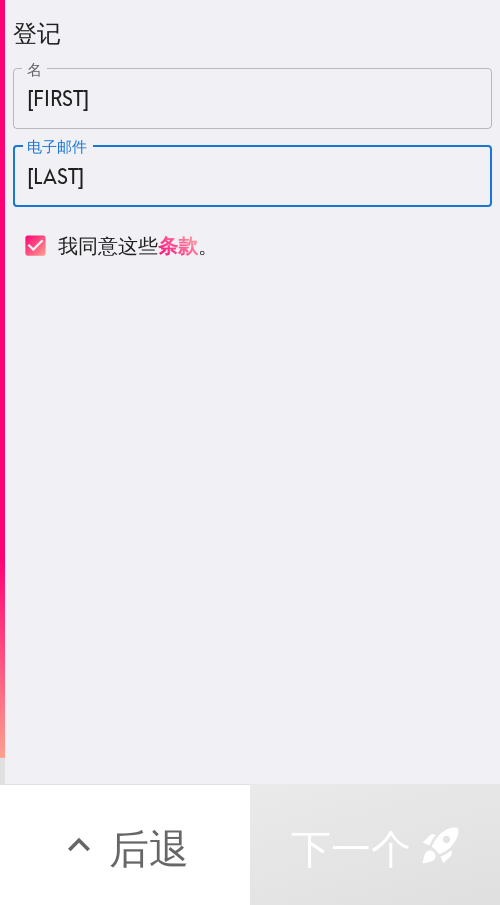 drag, startPoint x: 171, startPoint y: 180, endPoint x: -12, endPoint y: 171, distance: 183.22118 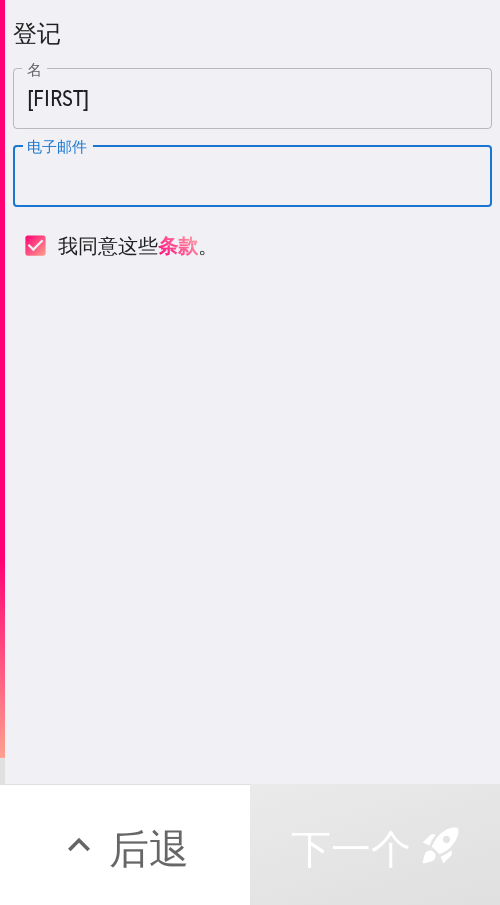 type 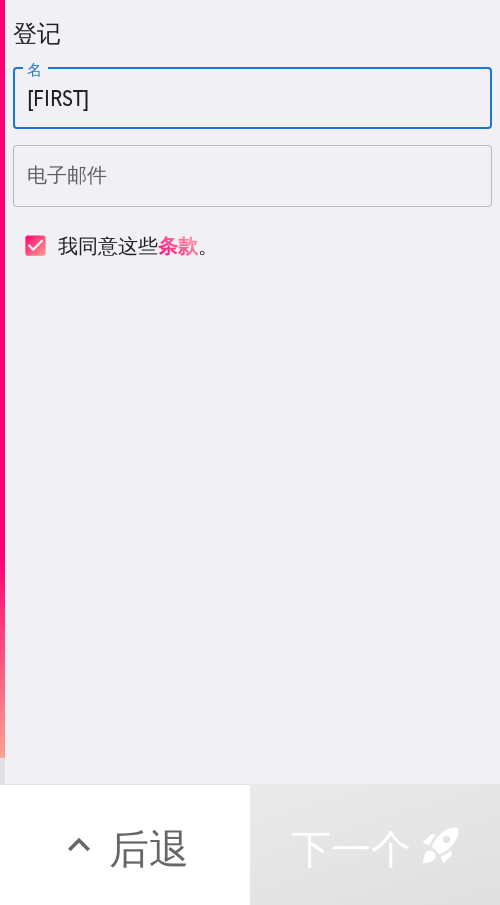 drag, startPoint x: 58, startPoint y: 95, endPoint x: 36, endPoint y: 105, distance: 24.166092 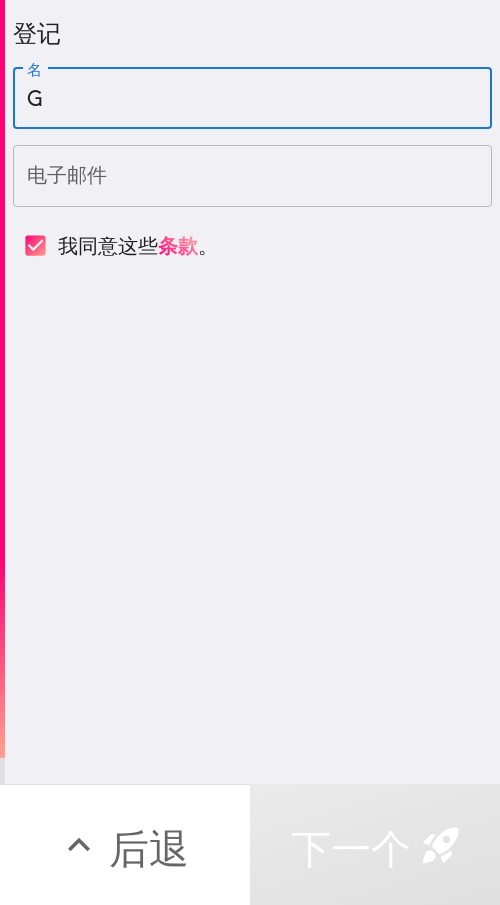 type on "G" 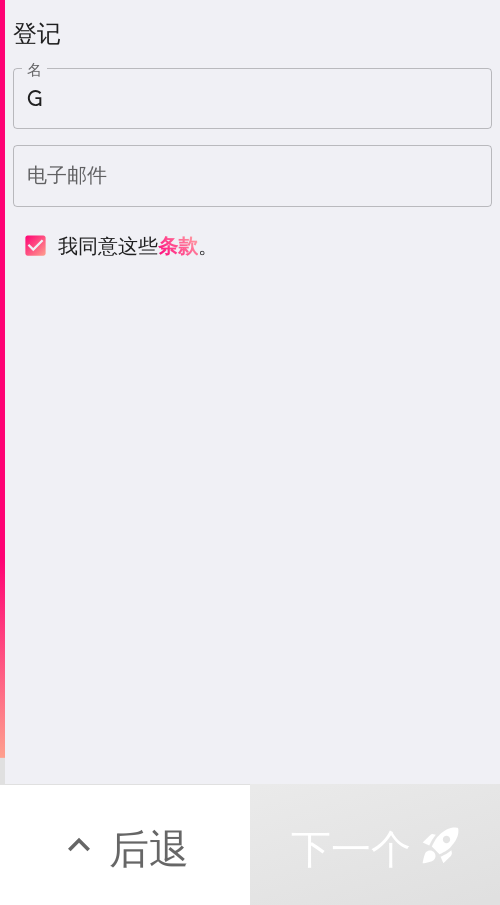 click on "电子邮件" at bounding box center (252, 176) 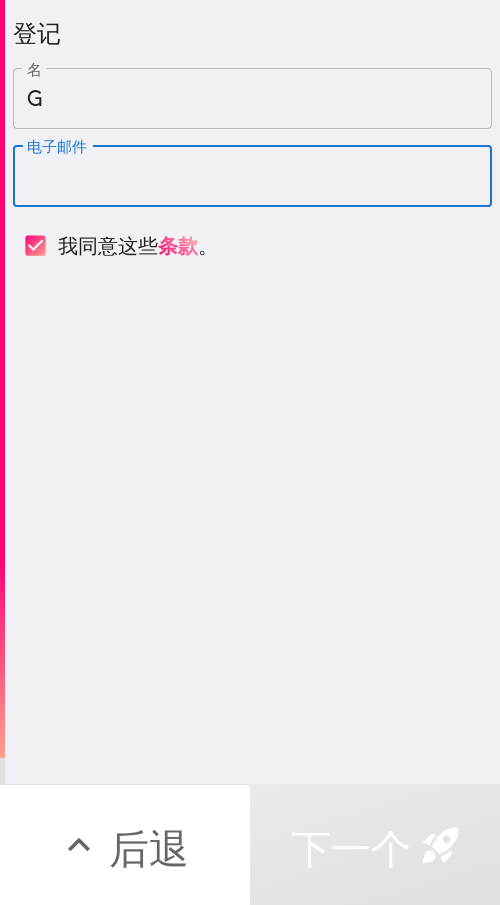 paste on "gerryfredericksen94@gmail.com" 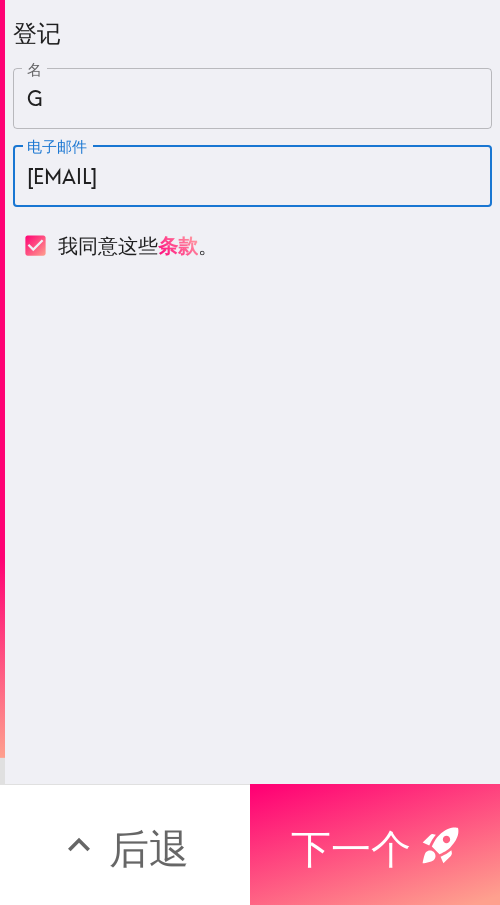 type on "gerryfredericksen94@gmail.com" 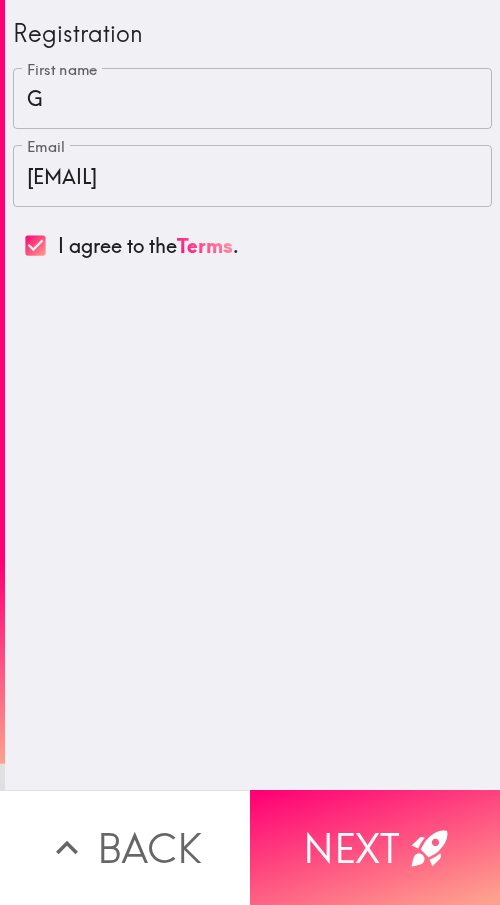 click on "Registration First name G First name Email gerryfredericksen94@gmail.com Email I agree to the  Terms ." at bounding box center (252, 395) 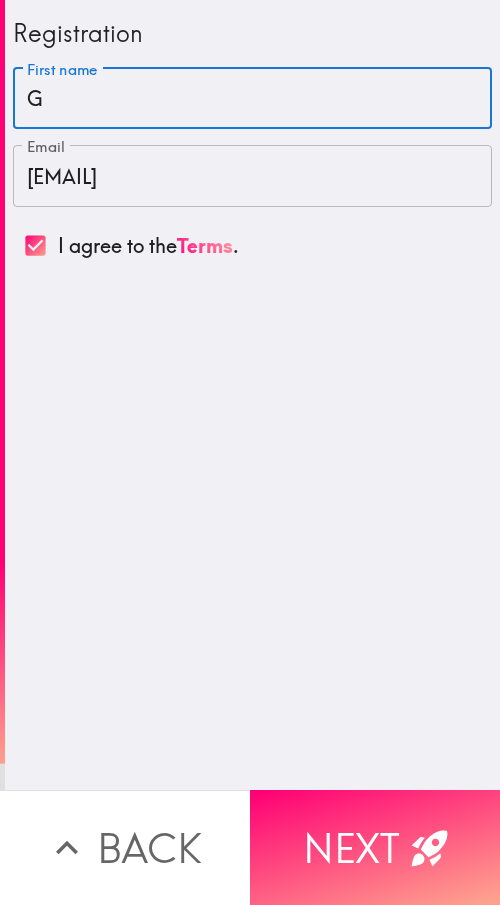 drag, startPoint x: 90, startPoint y: 68, endPoint x: 54, endPoint y: 69, distance: 36.013885 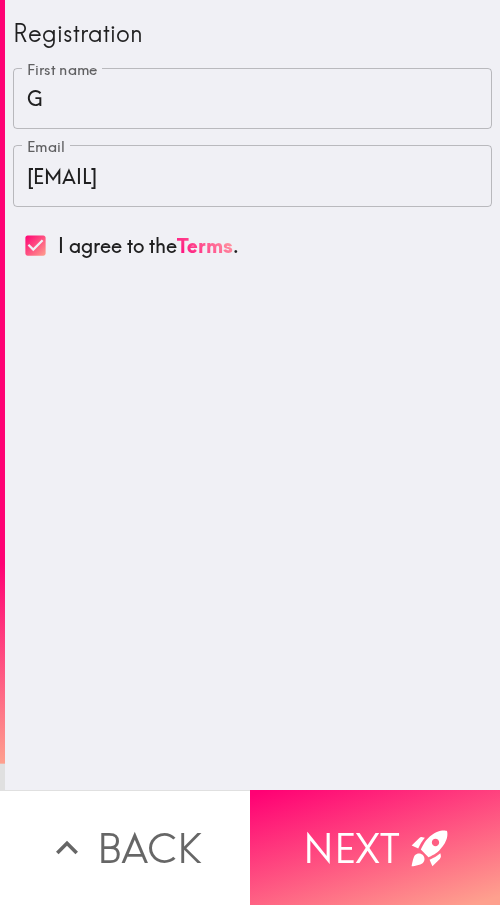click on "Registration First name G First name Email gerryfredericksen94@gmail.com Email I agree to the  Terms ." at bounding box center [252, 395] 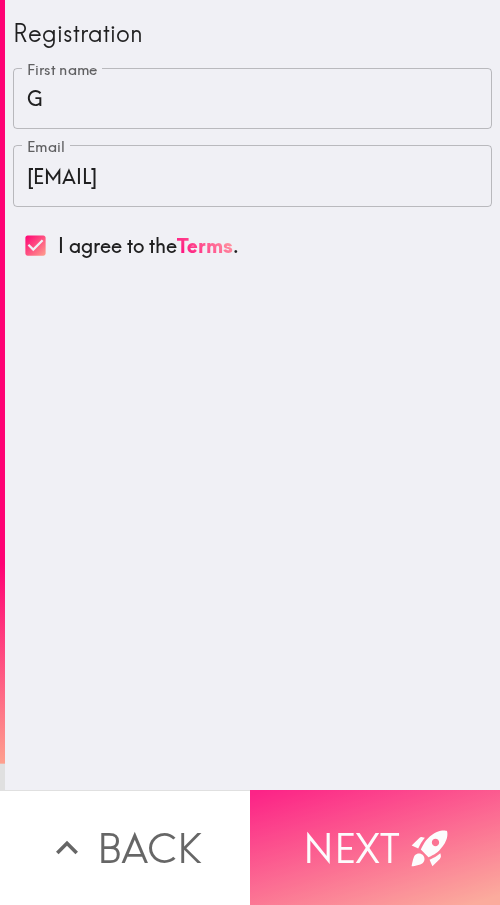 click on "Next" at bounding box center [375, 847] 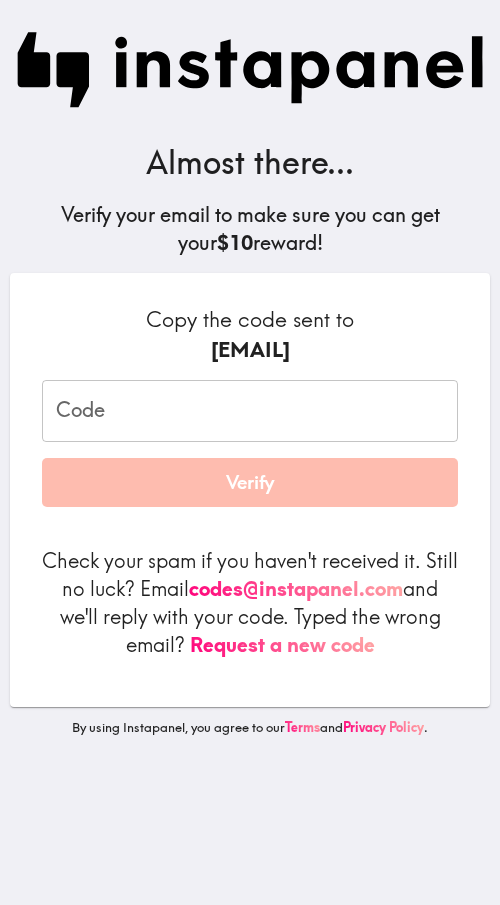 click on "Code" at bounding box center [250, 411] 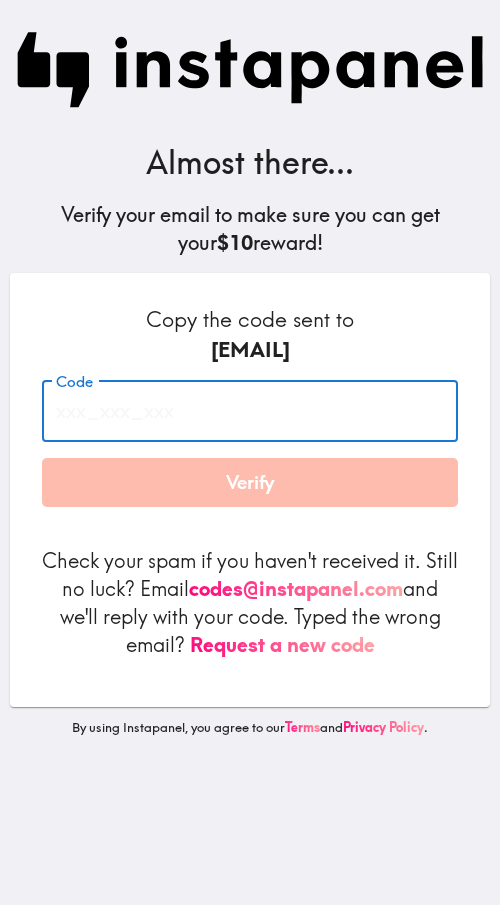 paste on "fed_b4Y_Hjn" 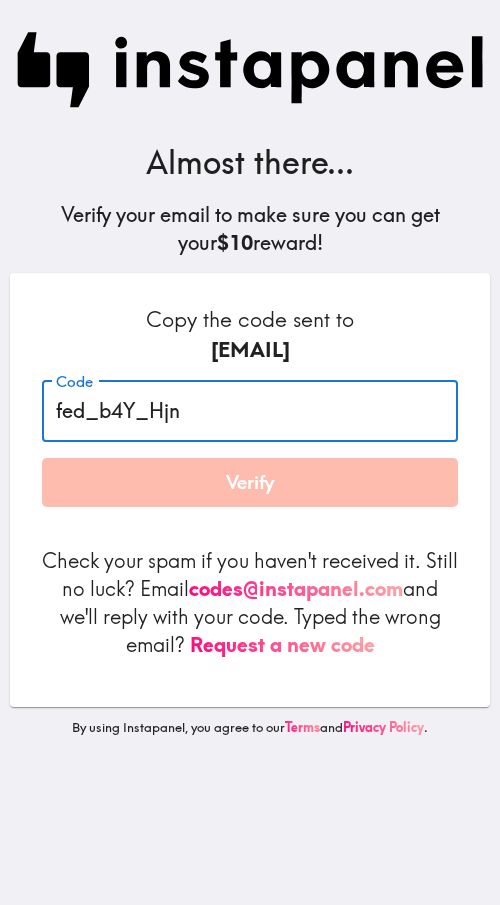 type on "fed_b4Y_Hjn" 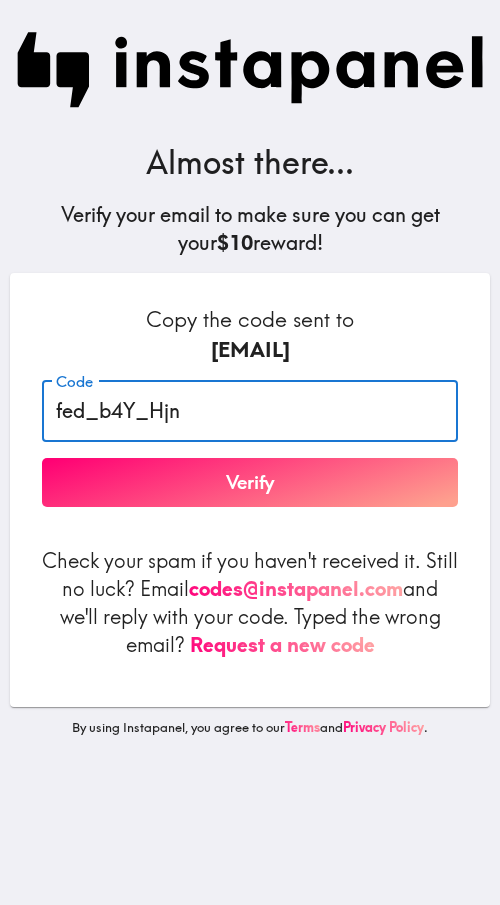 click on "Verify" at bounding box center [250, 483] 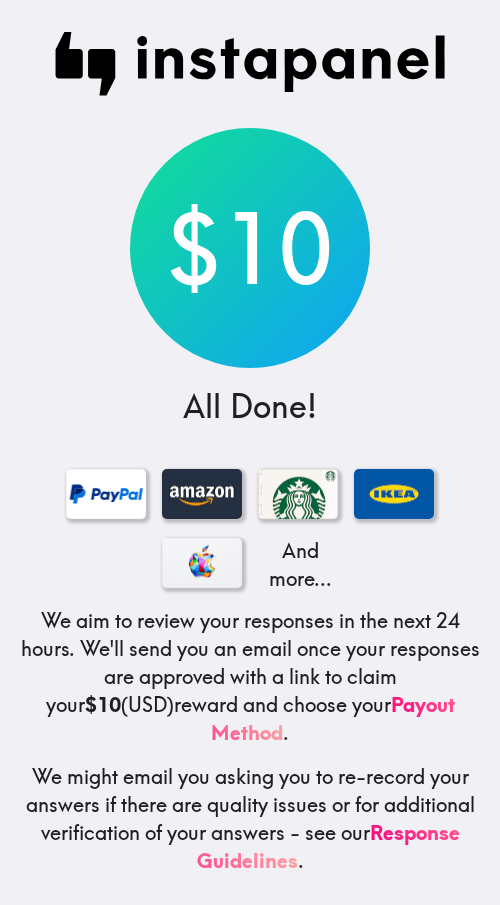 click on "$10 All Done! And more... We aim to review your responses in the next 24 hours.   We'll send you an email once your responses are approved with a link to claim your  $10  (USD)  reward and choose your  Payout Method . We might email you asking you to re-record your answers if there are quality issues or for additional verification of your answers - see our  Response Guidelines ." at bounding box center (250, 453) 